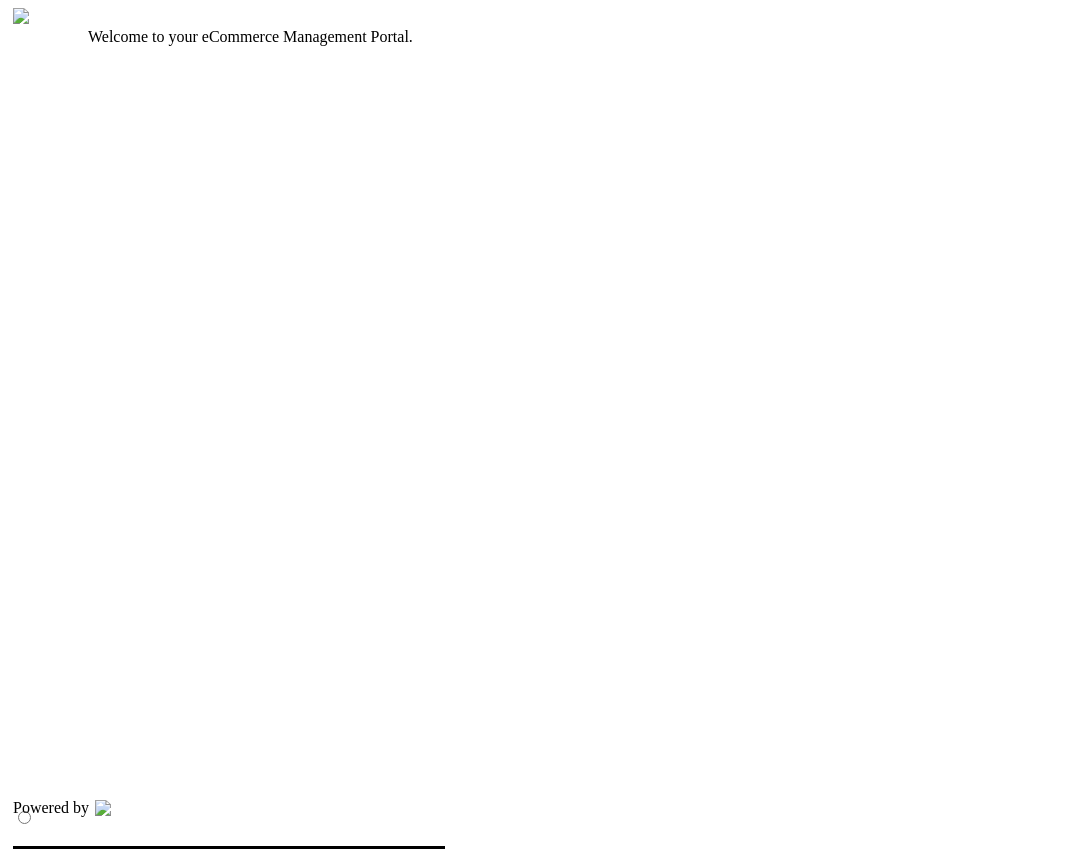 scroll, scrollTop: 0, scrollLeft: 0, axis: both 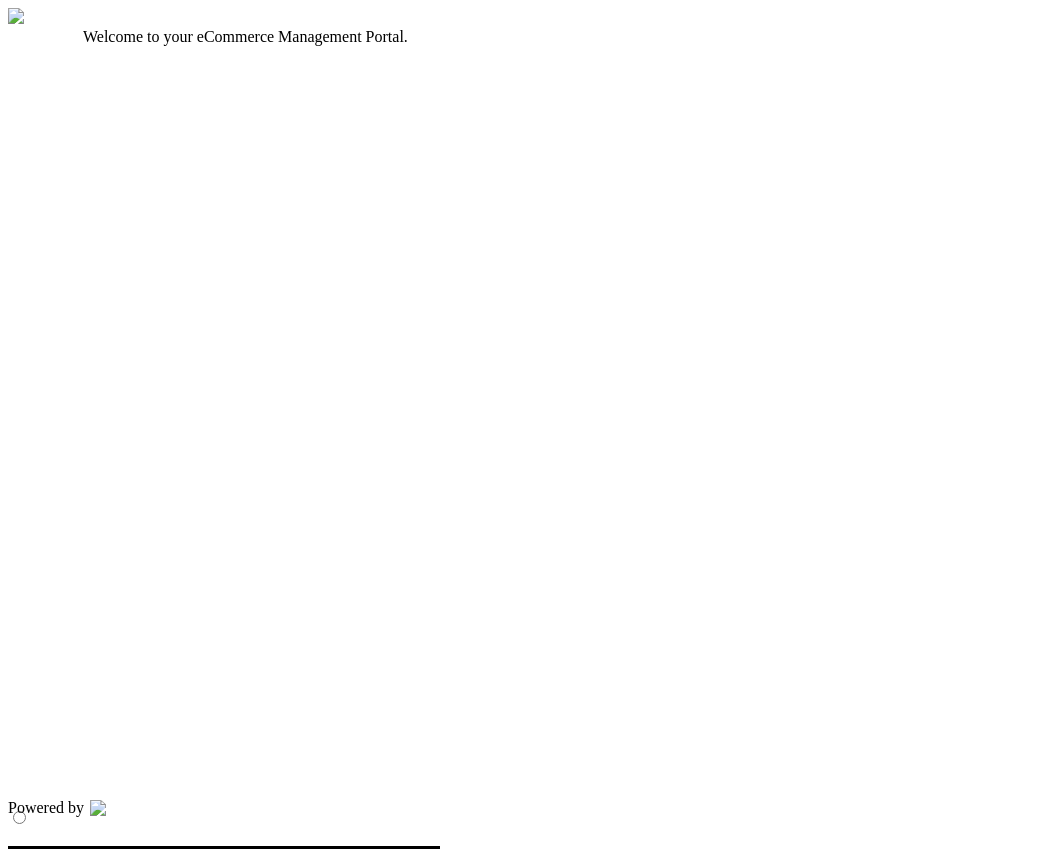 click on "Continue" at bounding box center [42, 984] 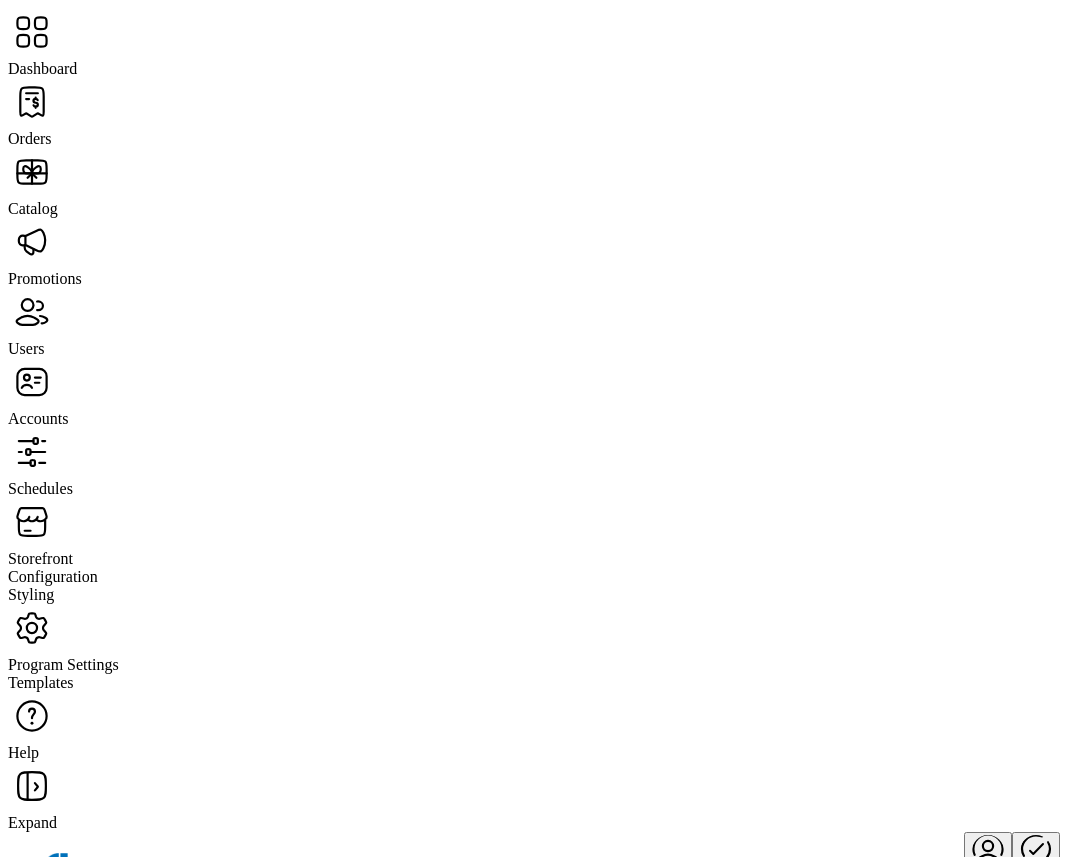 click at bounding box center [534, 34] 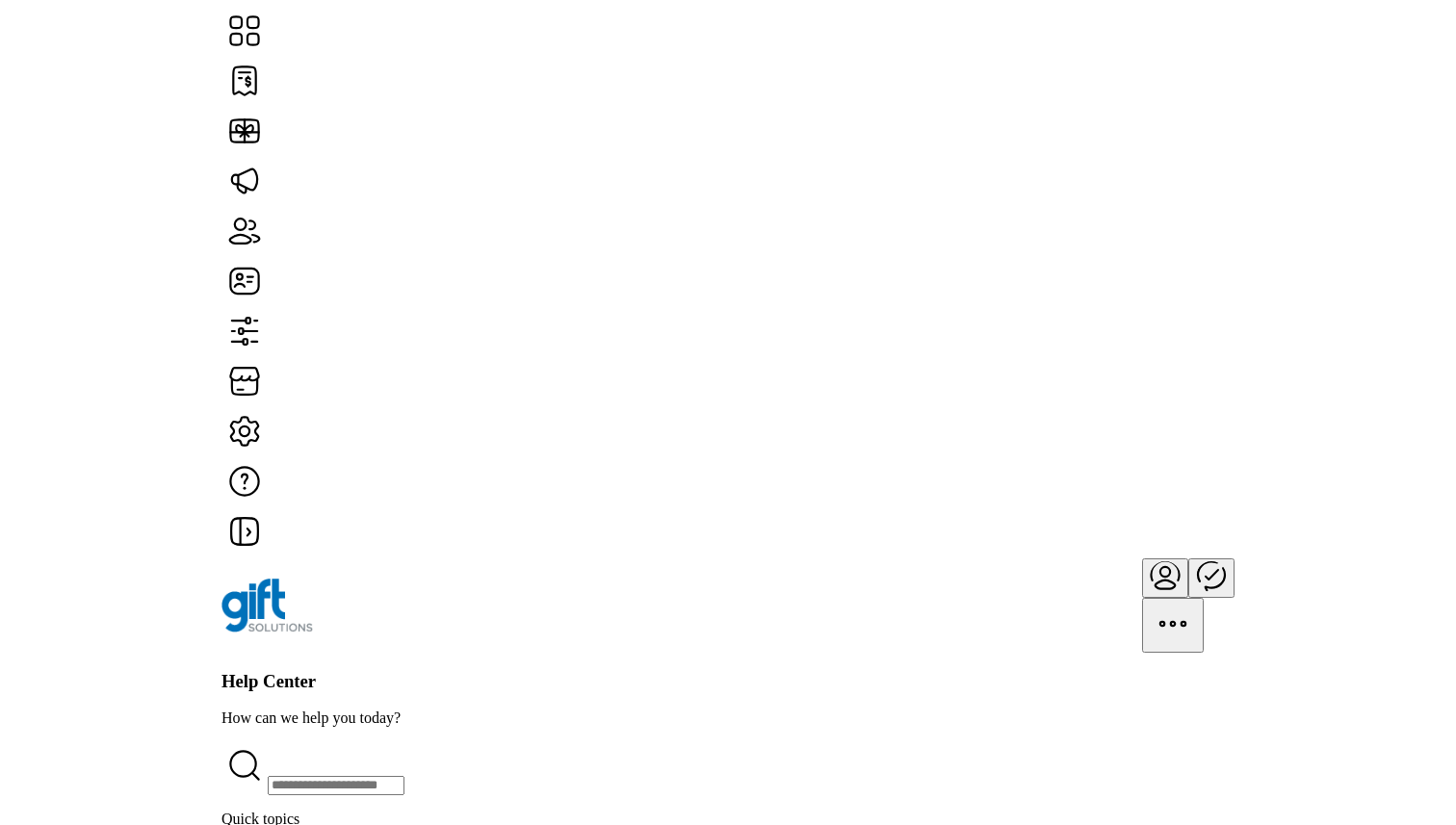 scroll, scrollTop: 0, scrollLeft: 0, axis: both 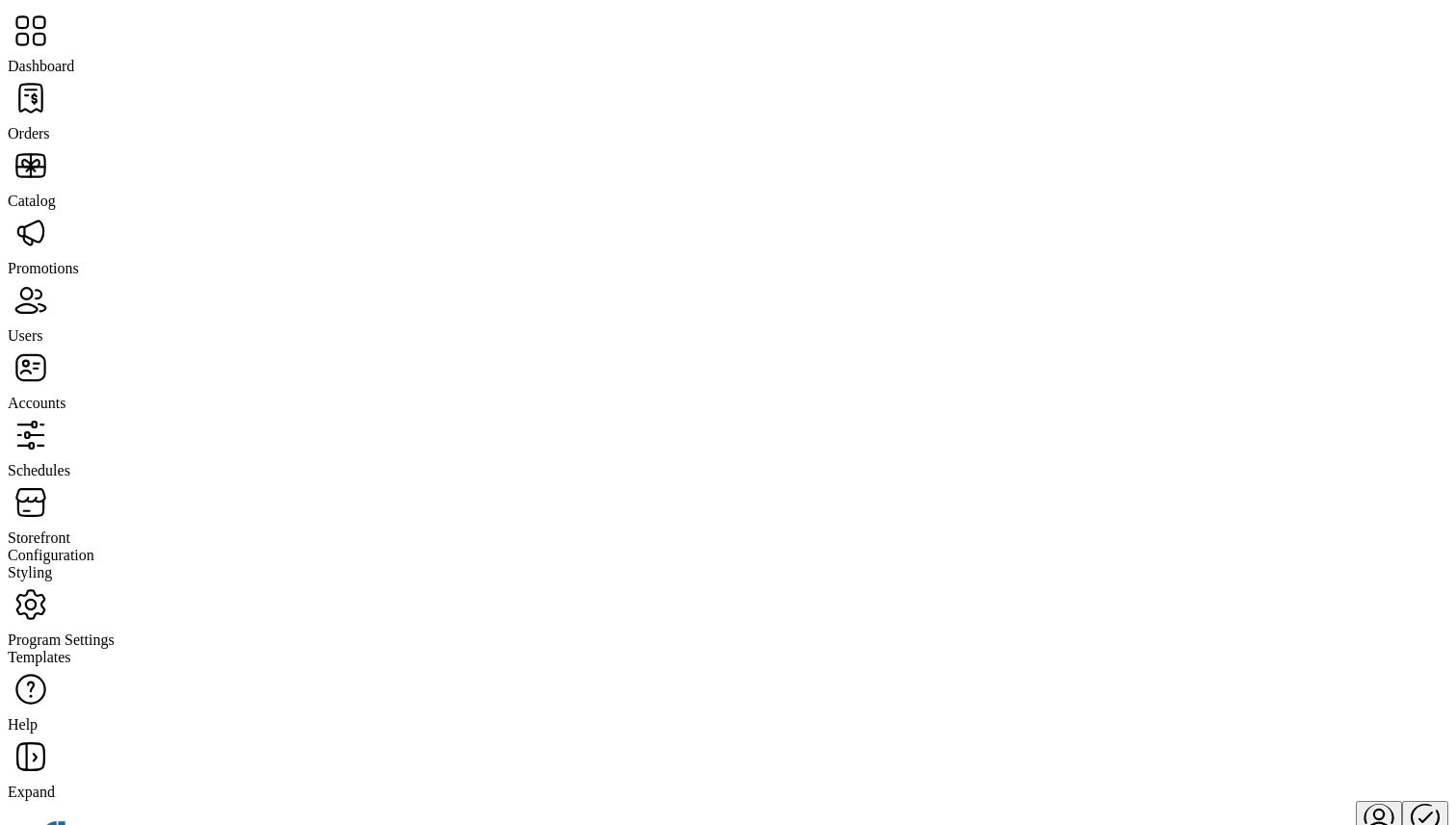 click on "Storefront" at bounding box center (40, 65) 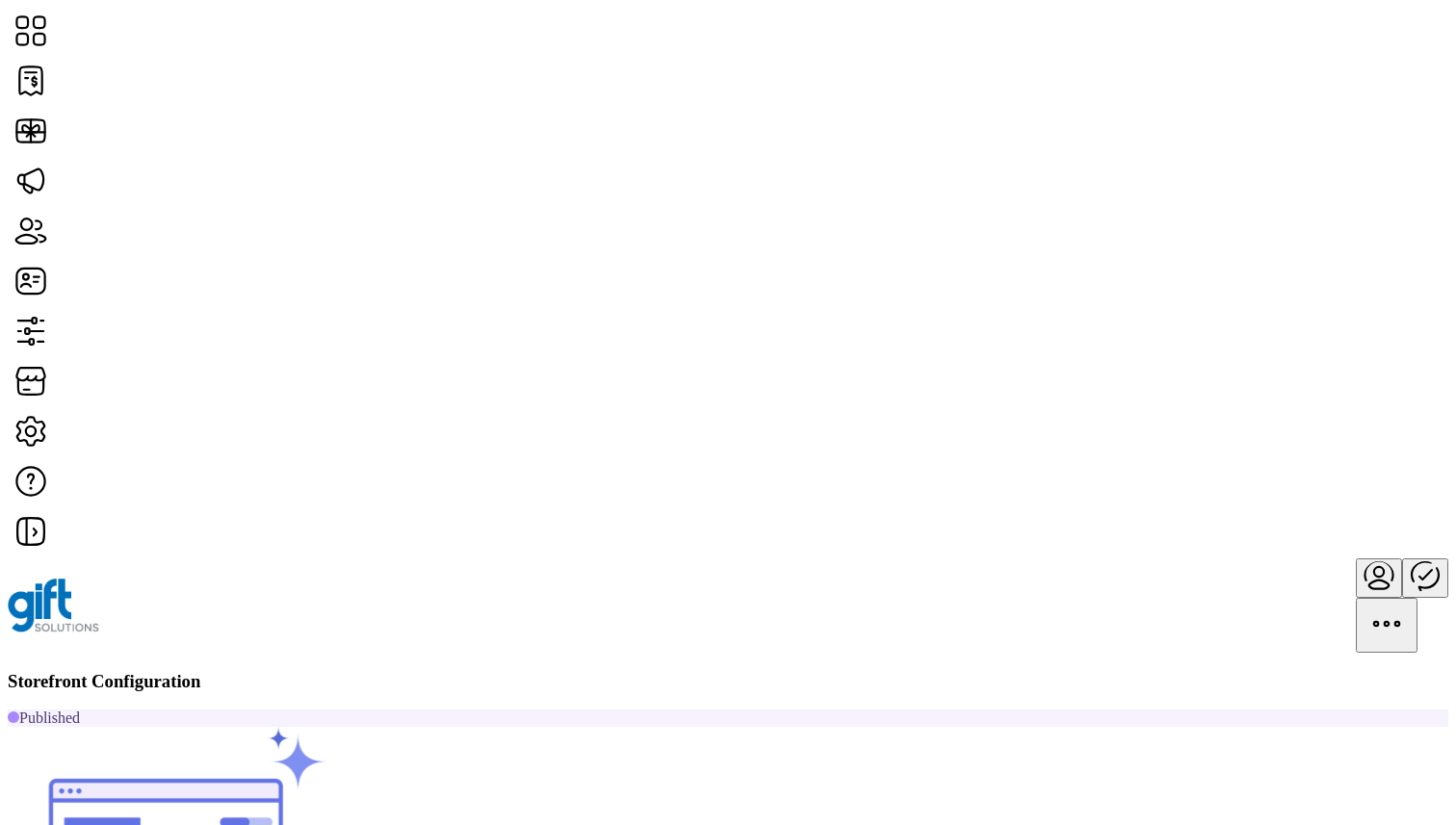 click at bounding box center [58, 1088] 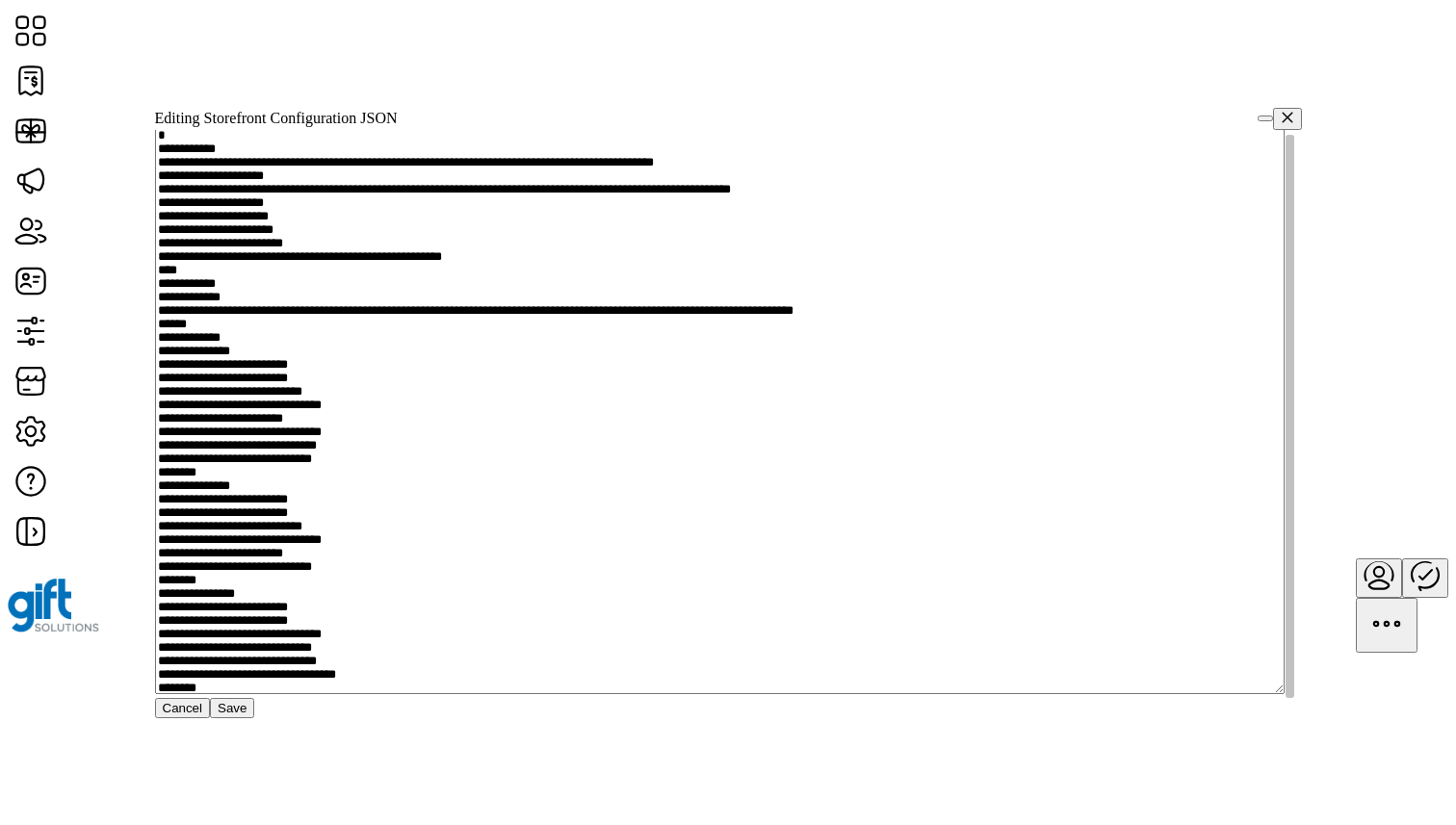scroll, scrollTop: 0, scrollLeft: 0, axis: both 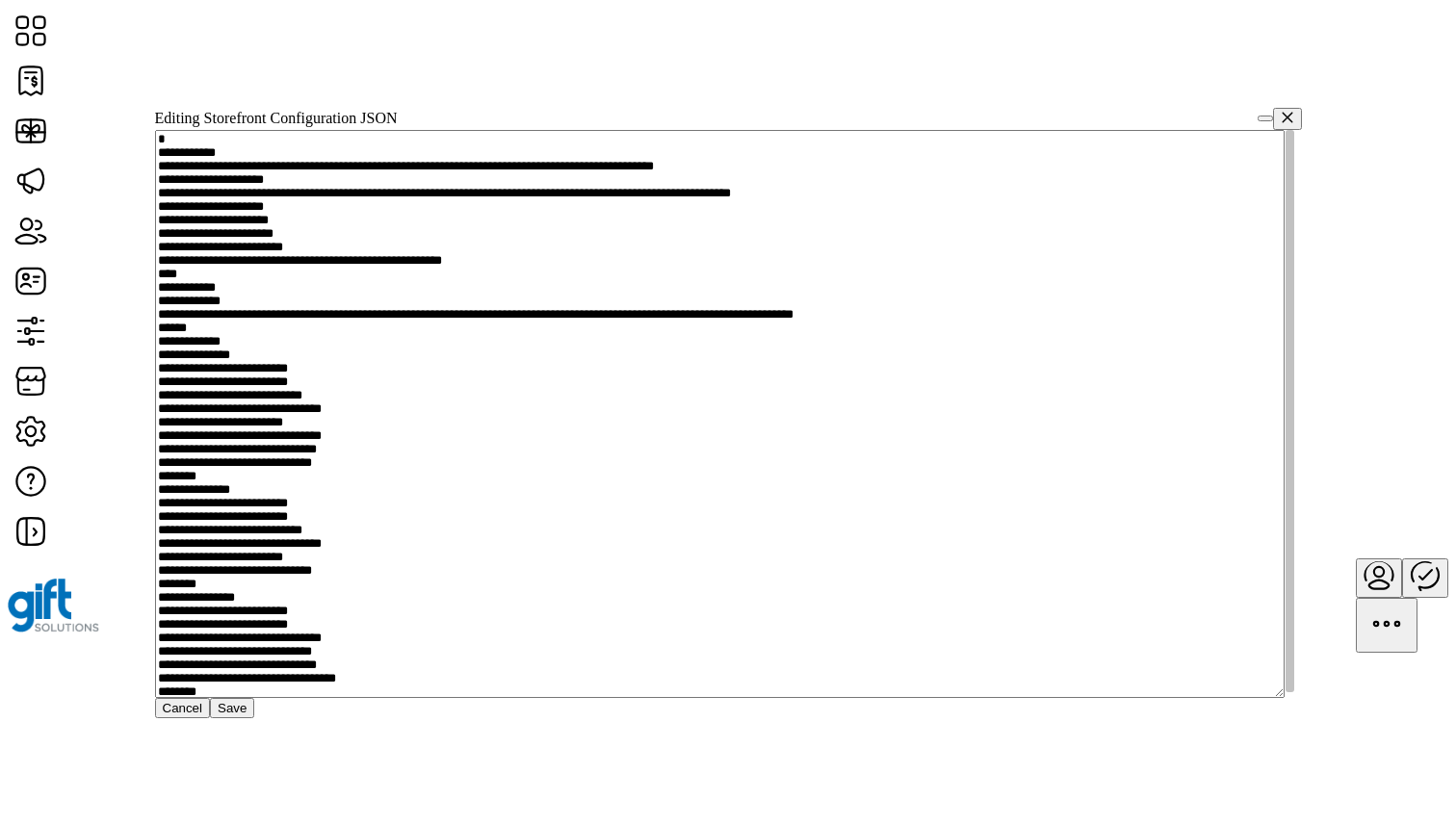 click at bounding box center [719, 414] 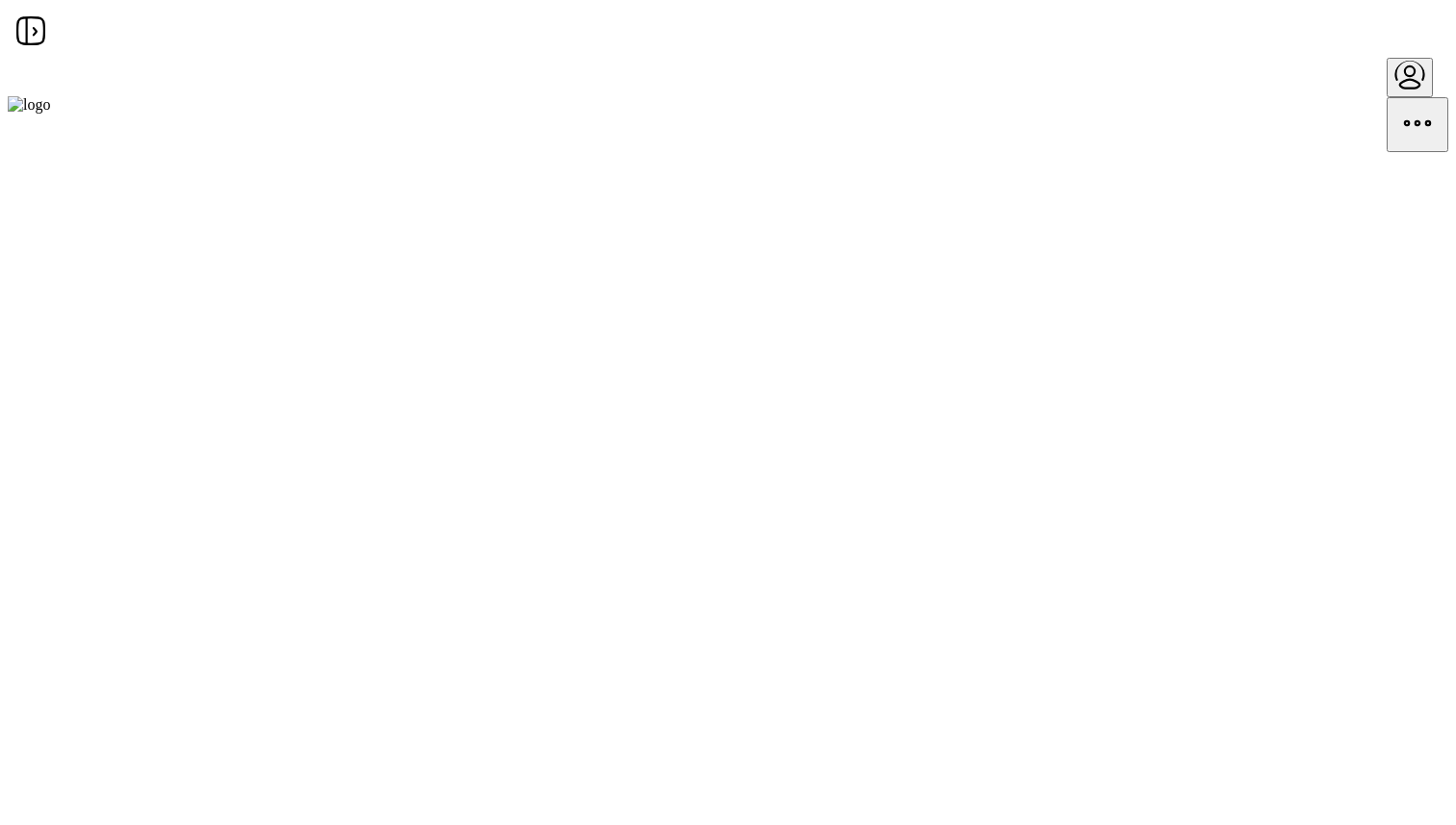 scroll, scrollTop: 0, scrollLeft: 0, axis: both 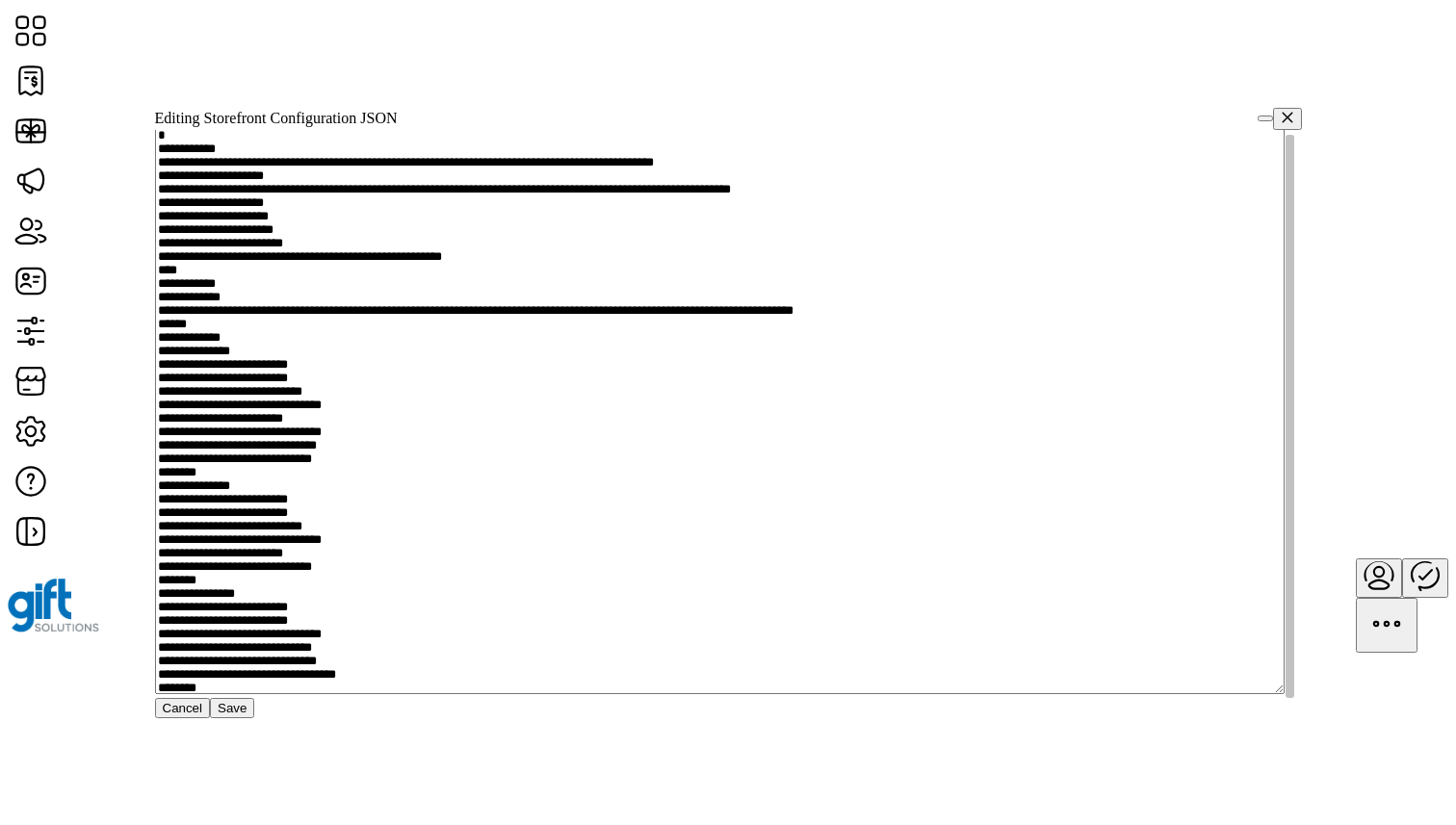 click at bounding box center [719, 410] 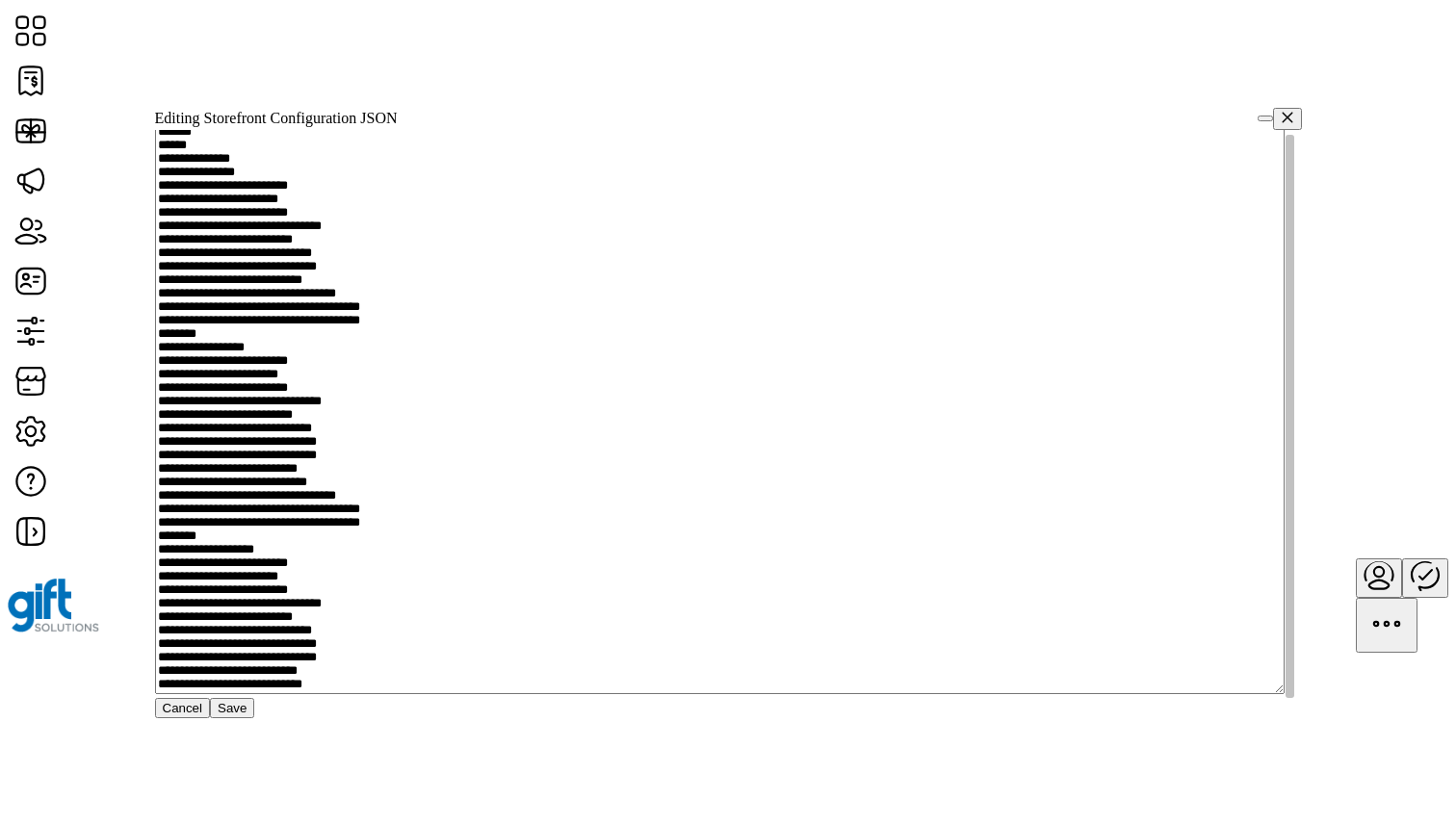 scroll, scrollTop: 907, scrollLeft: 0, axis: vertical 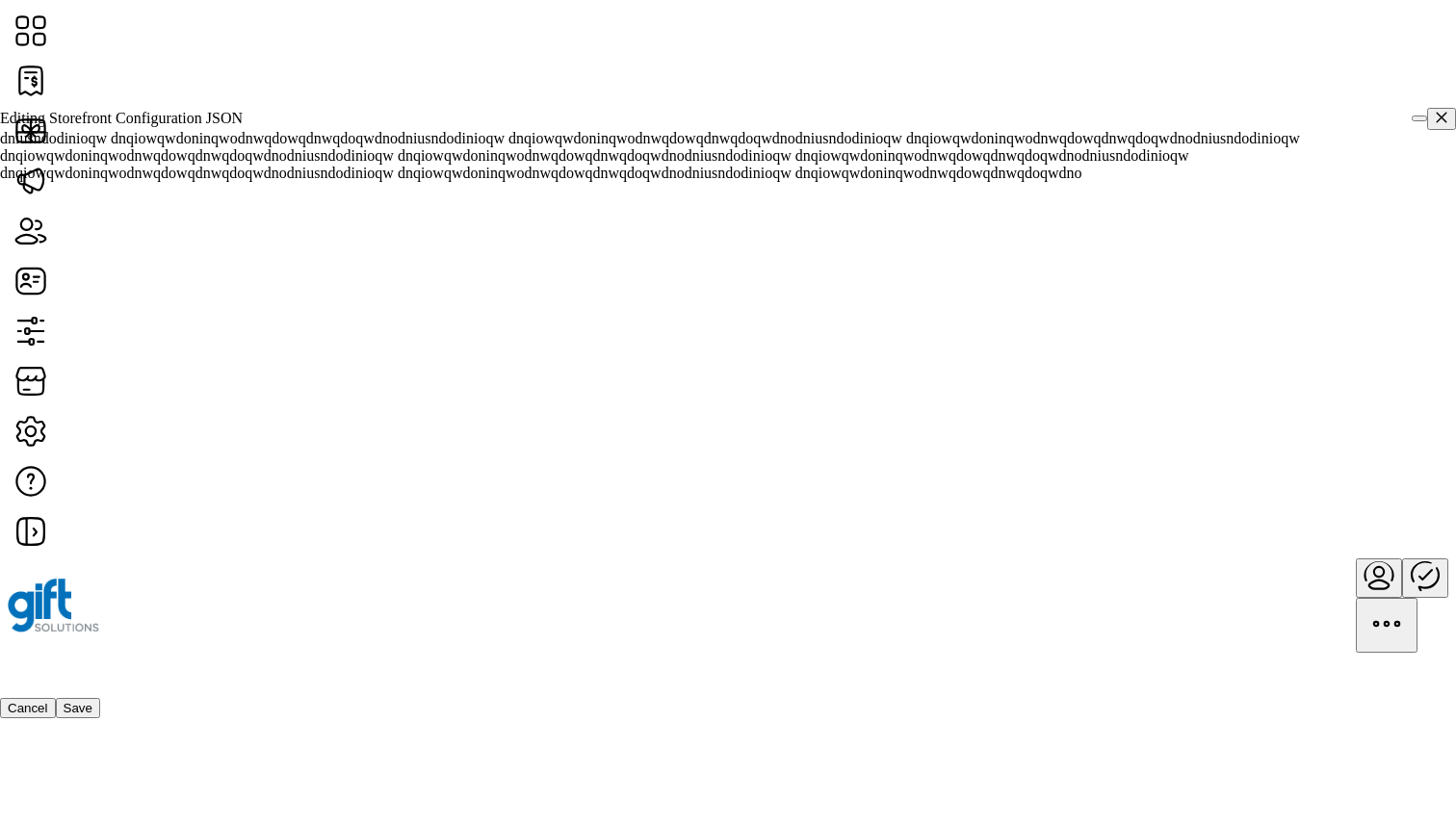 click at bounding box center (1419, 118) 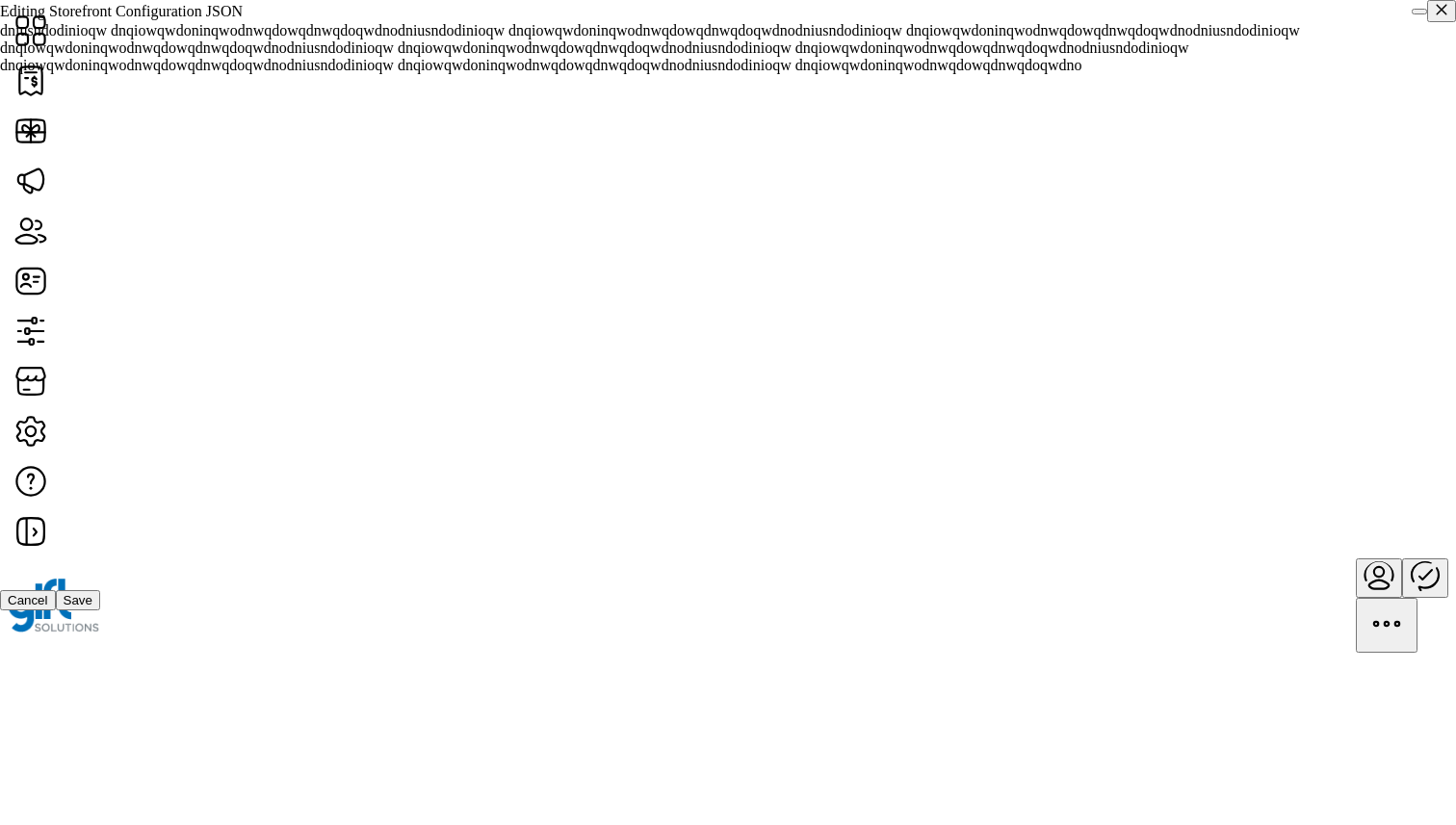 click at bounding box center (1419, 12) 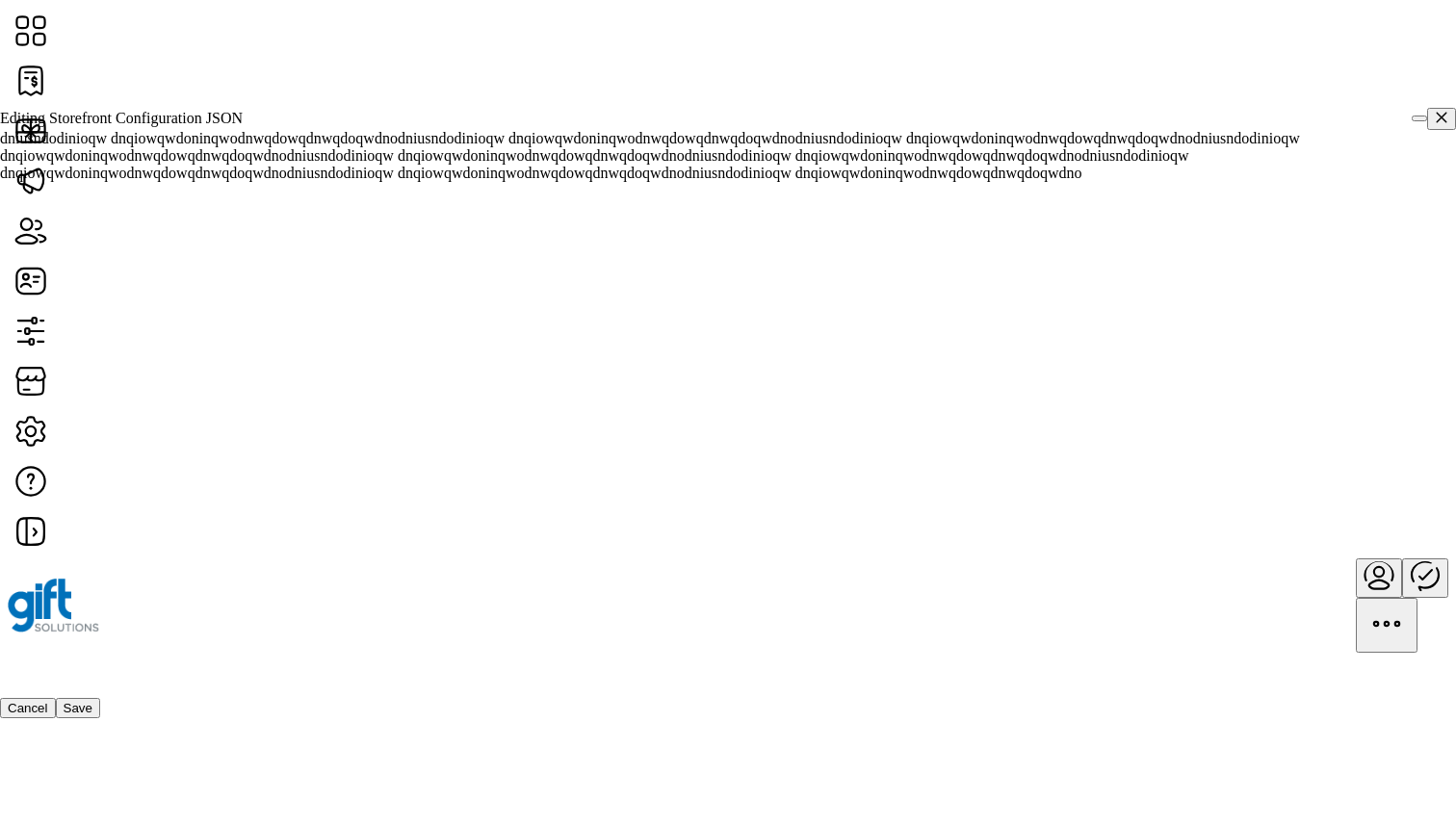 click at bounding box center [1419, 118] 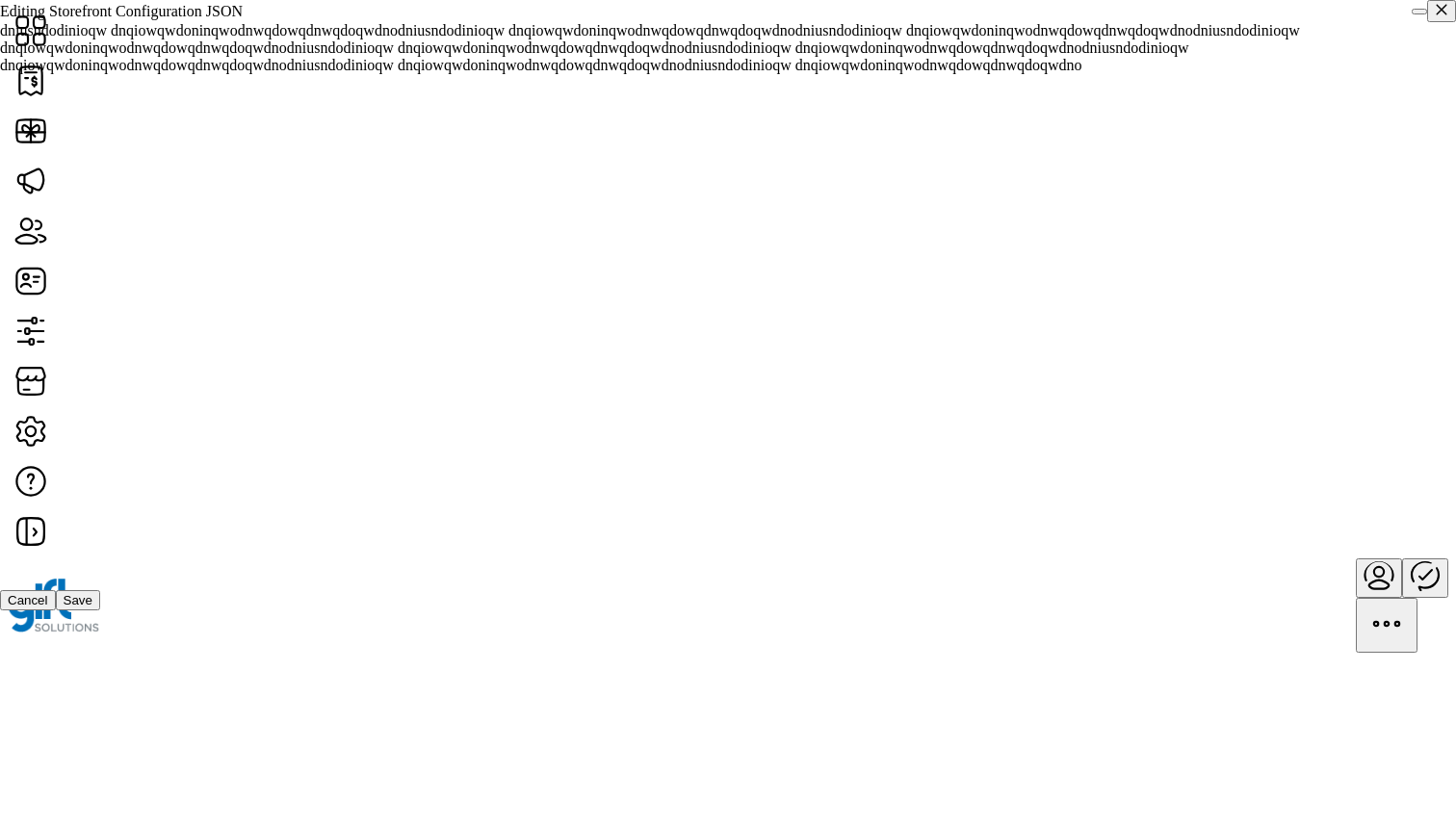click at bounding box center [1419, 12] 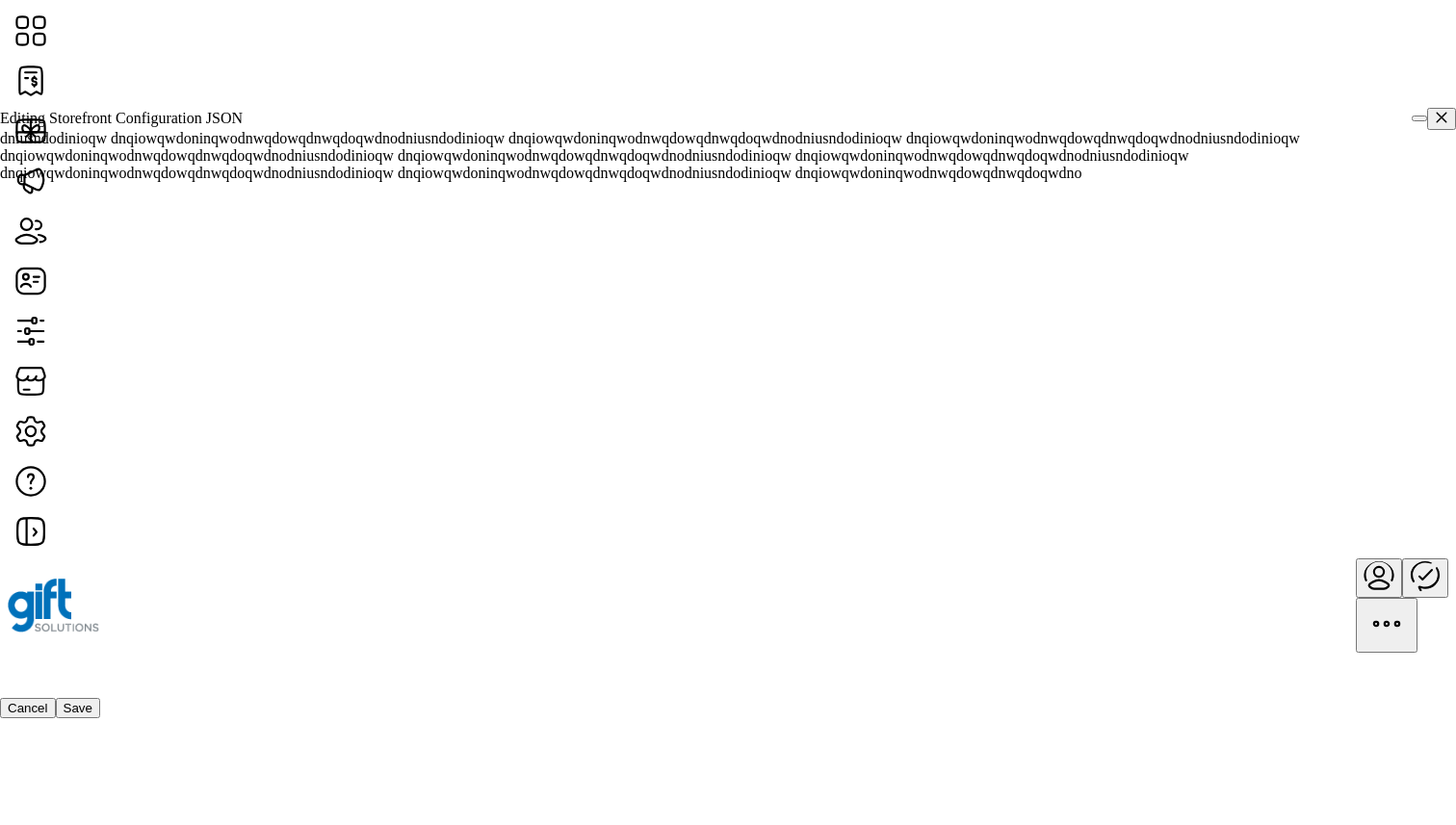 click at bounding box center (1442, 118) 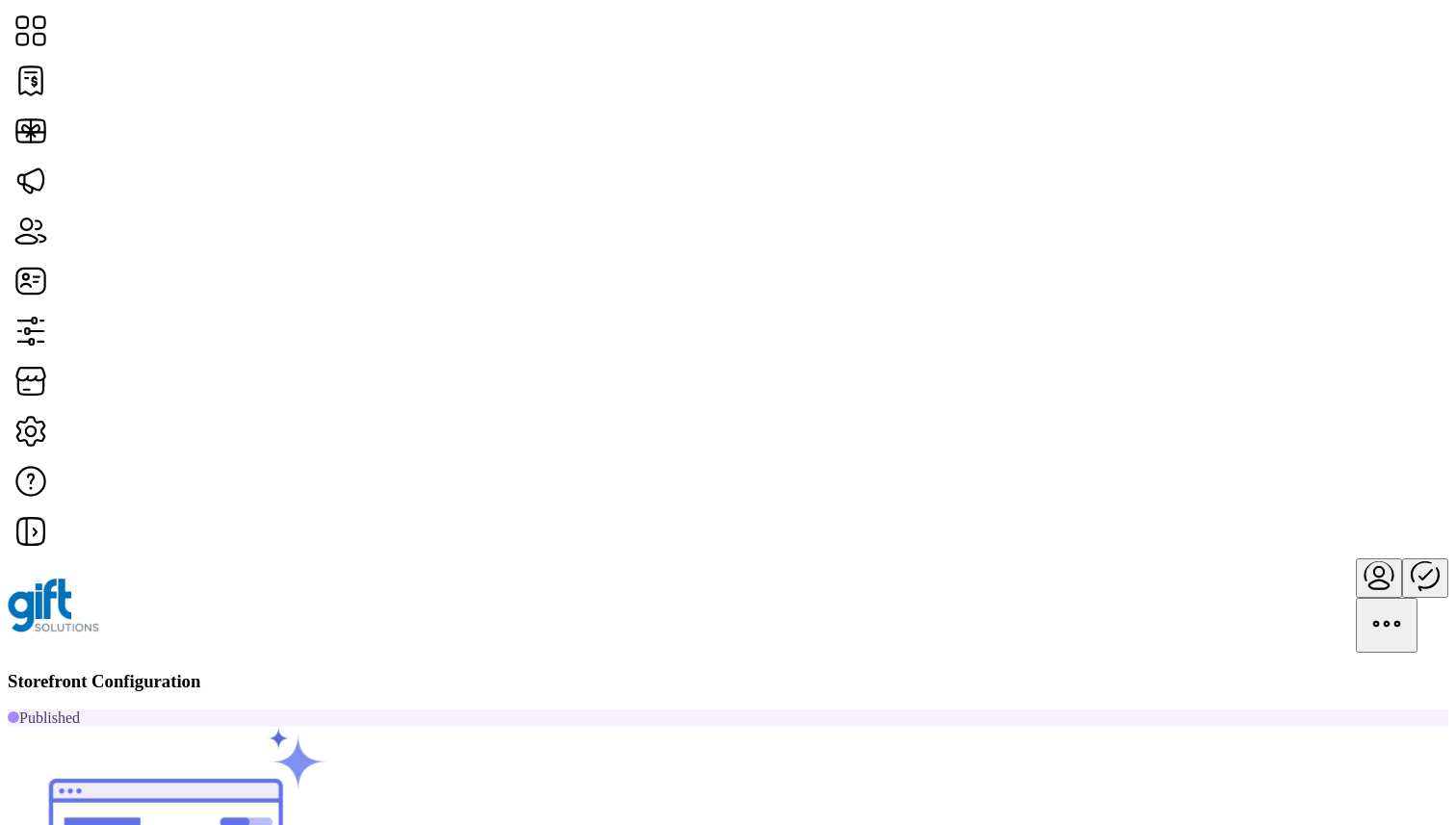 click on "Edit" at bounding box center [26, 1089] 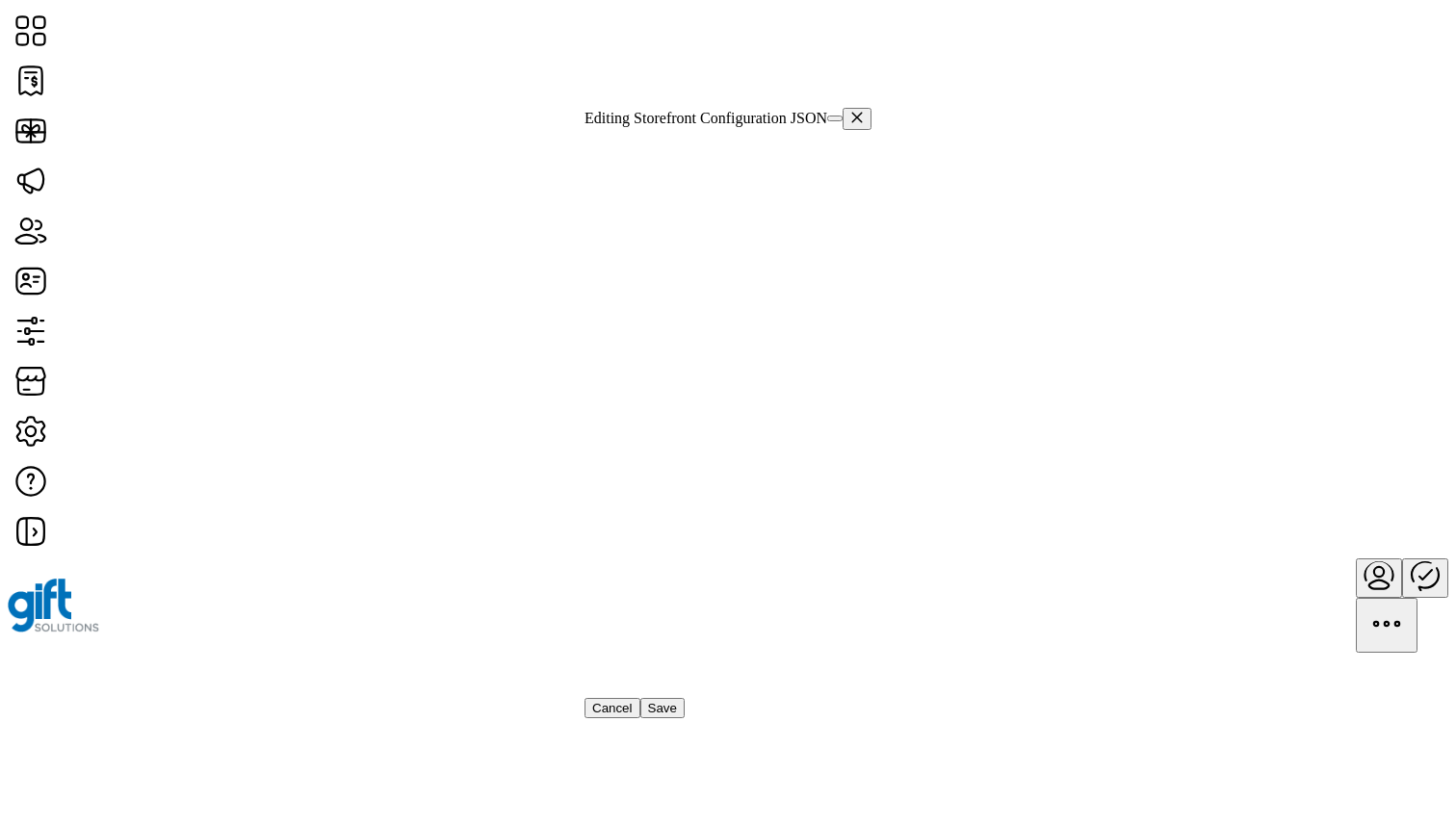 scroll, scrollTop: 0, scrollLeft: 0, axis: both 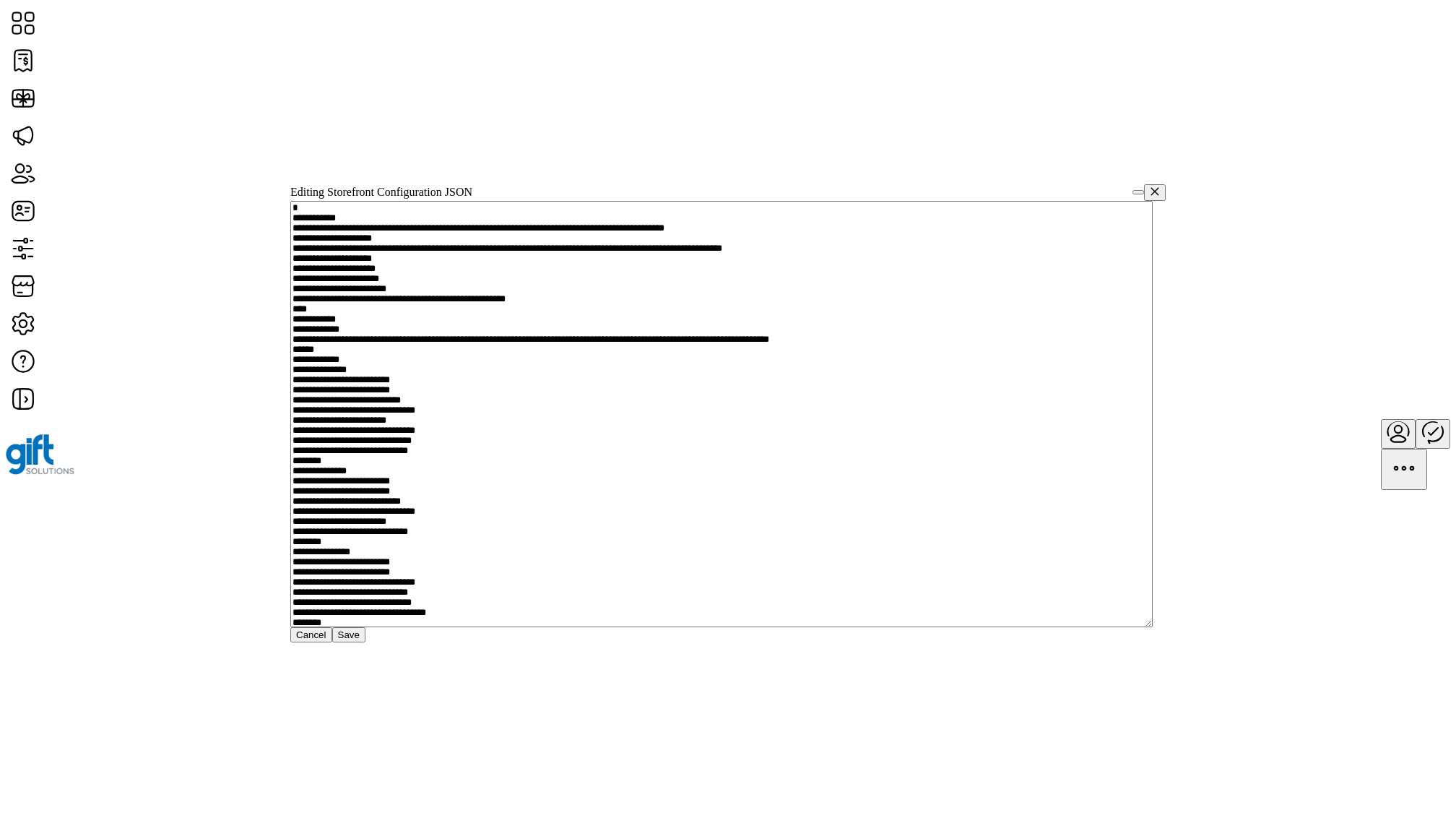 click at bounding box center (1155, 192) 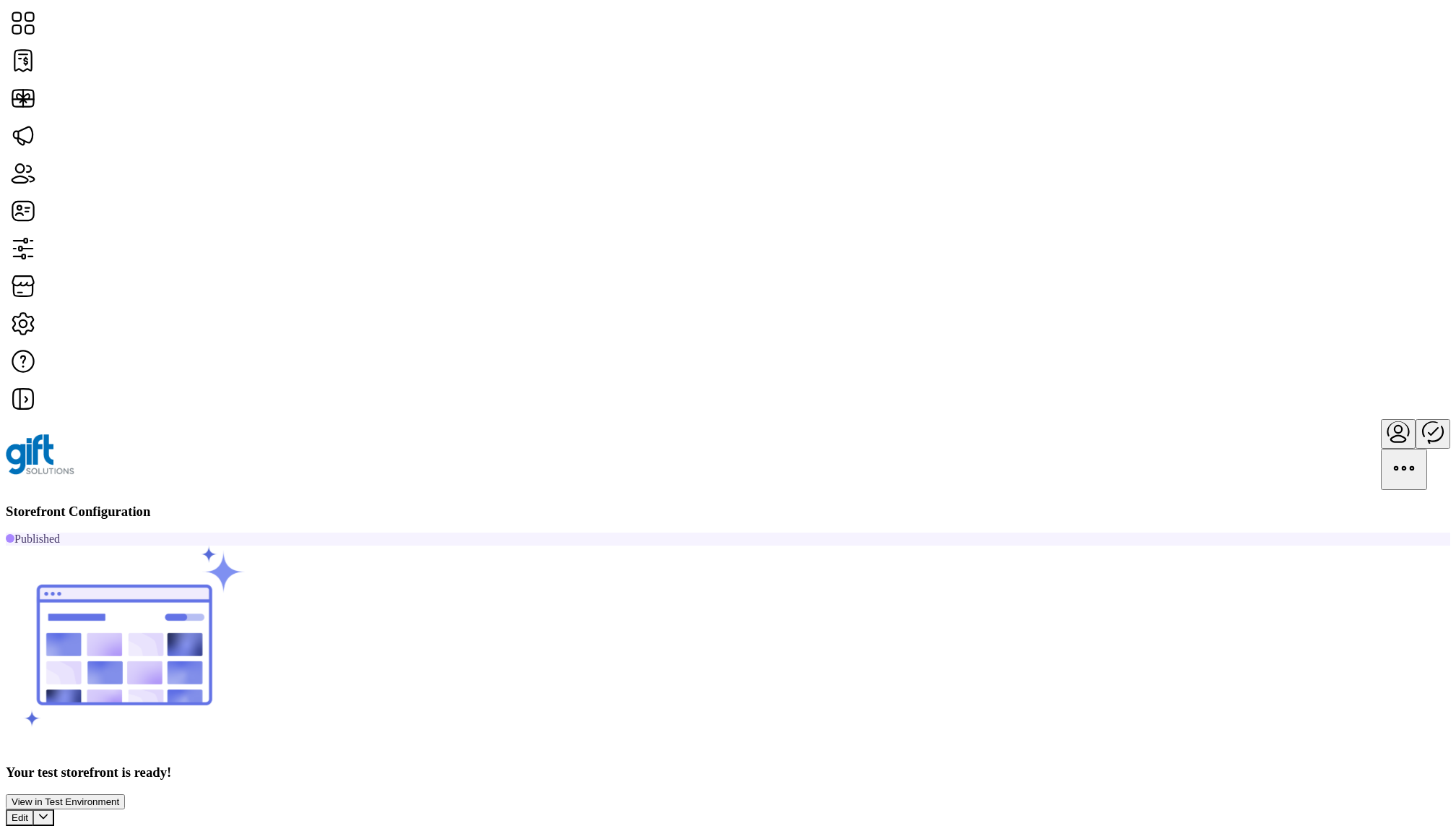 click at bounding box center (43, 817) 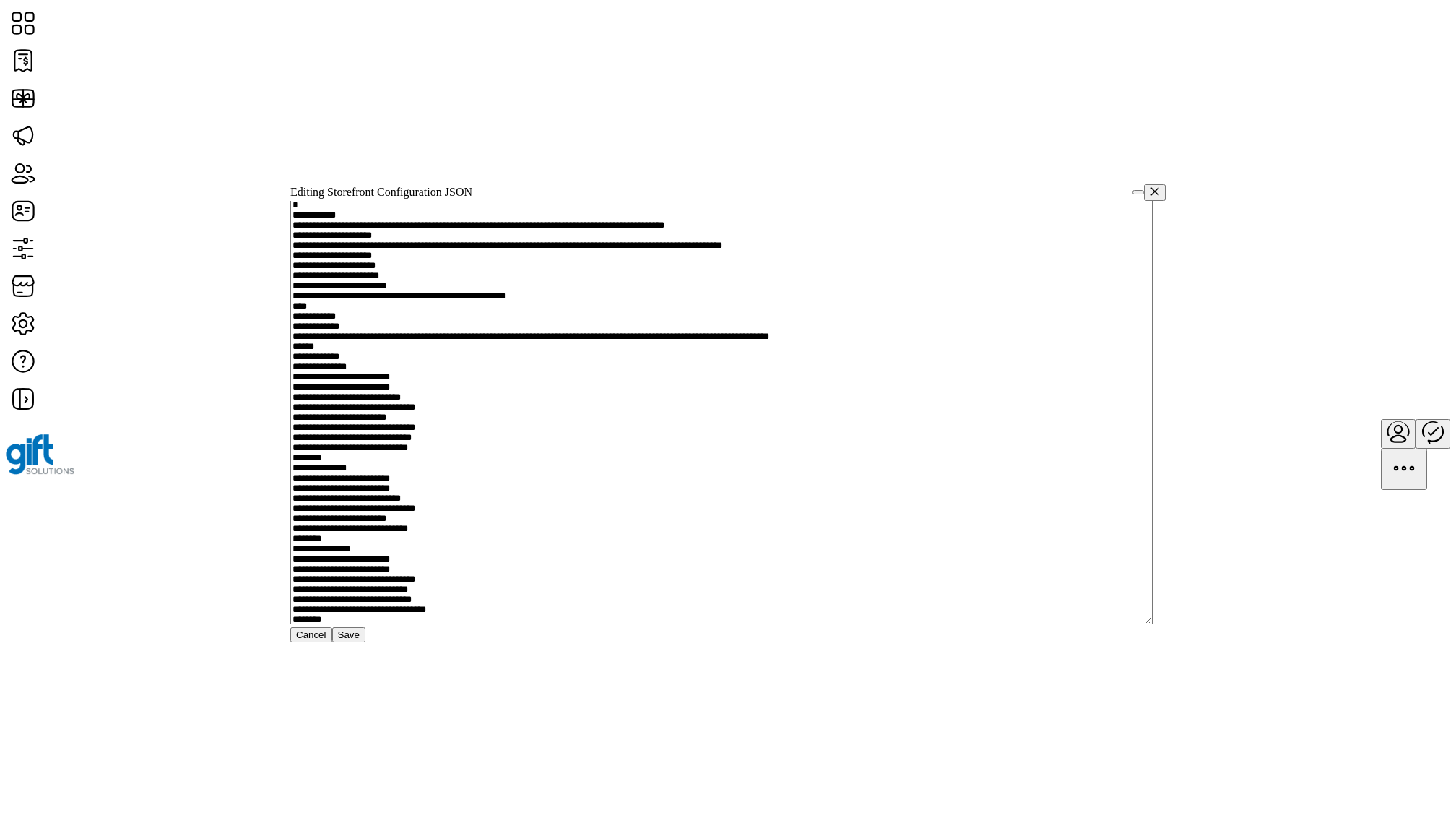 scroll, scrollTop: 0, scrollLeft: 0, axis: both 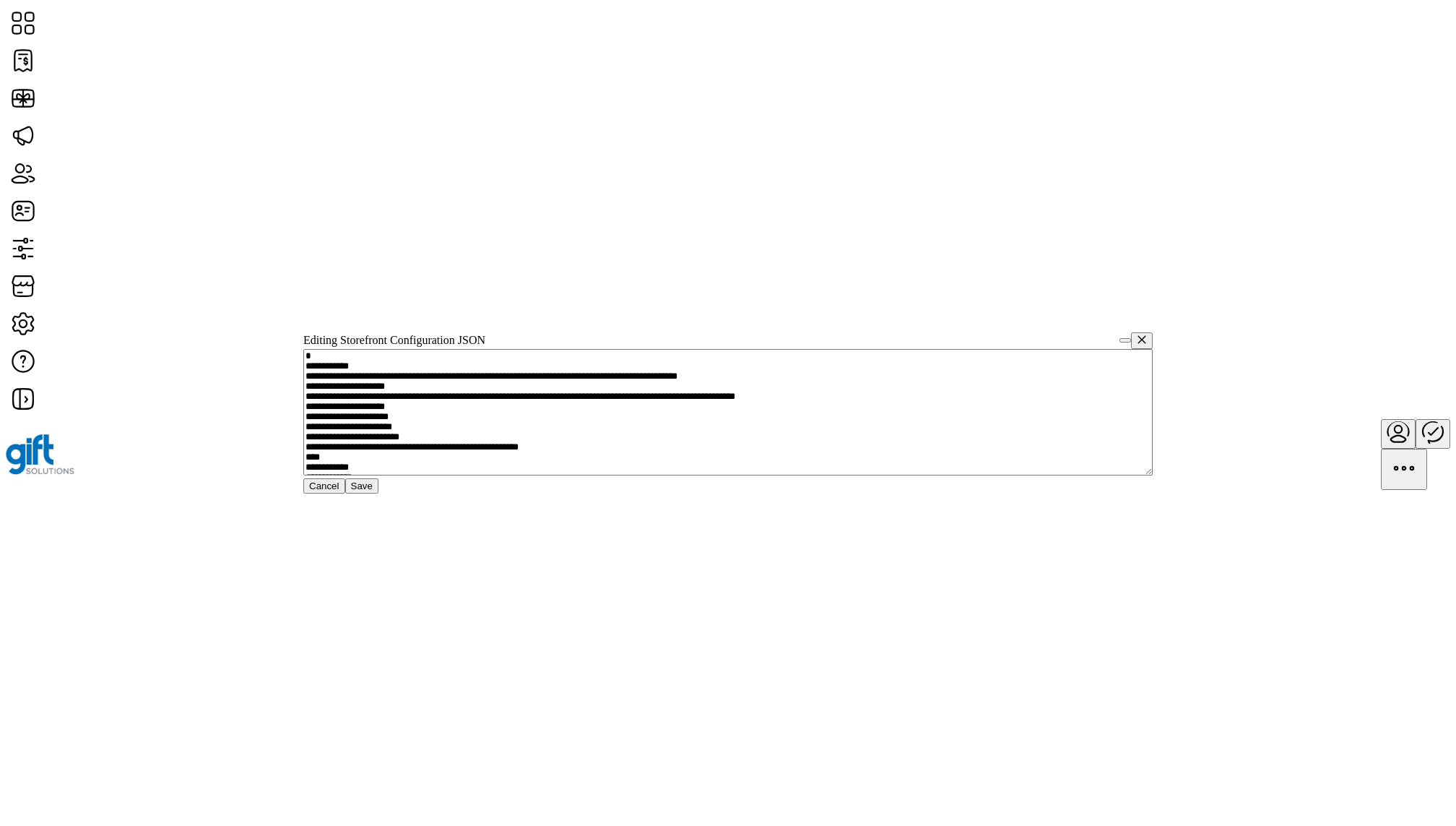 click at bounding box center (728, 412) 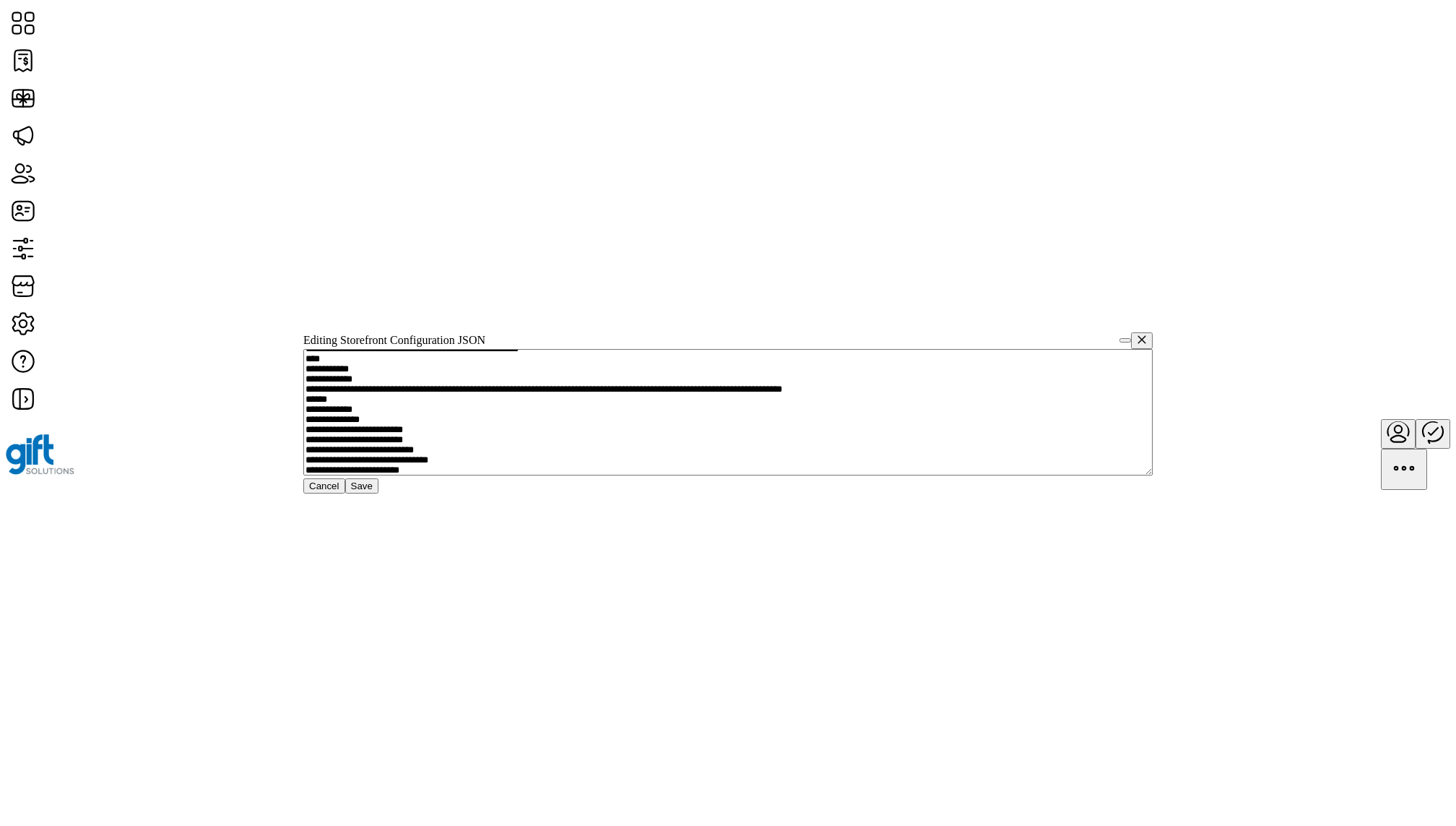 scroll, scrollTop: 171, scrollLeft: 0, axis: vertical 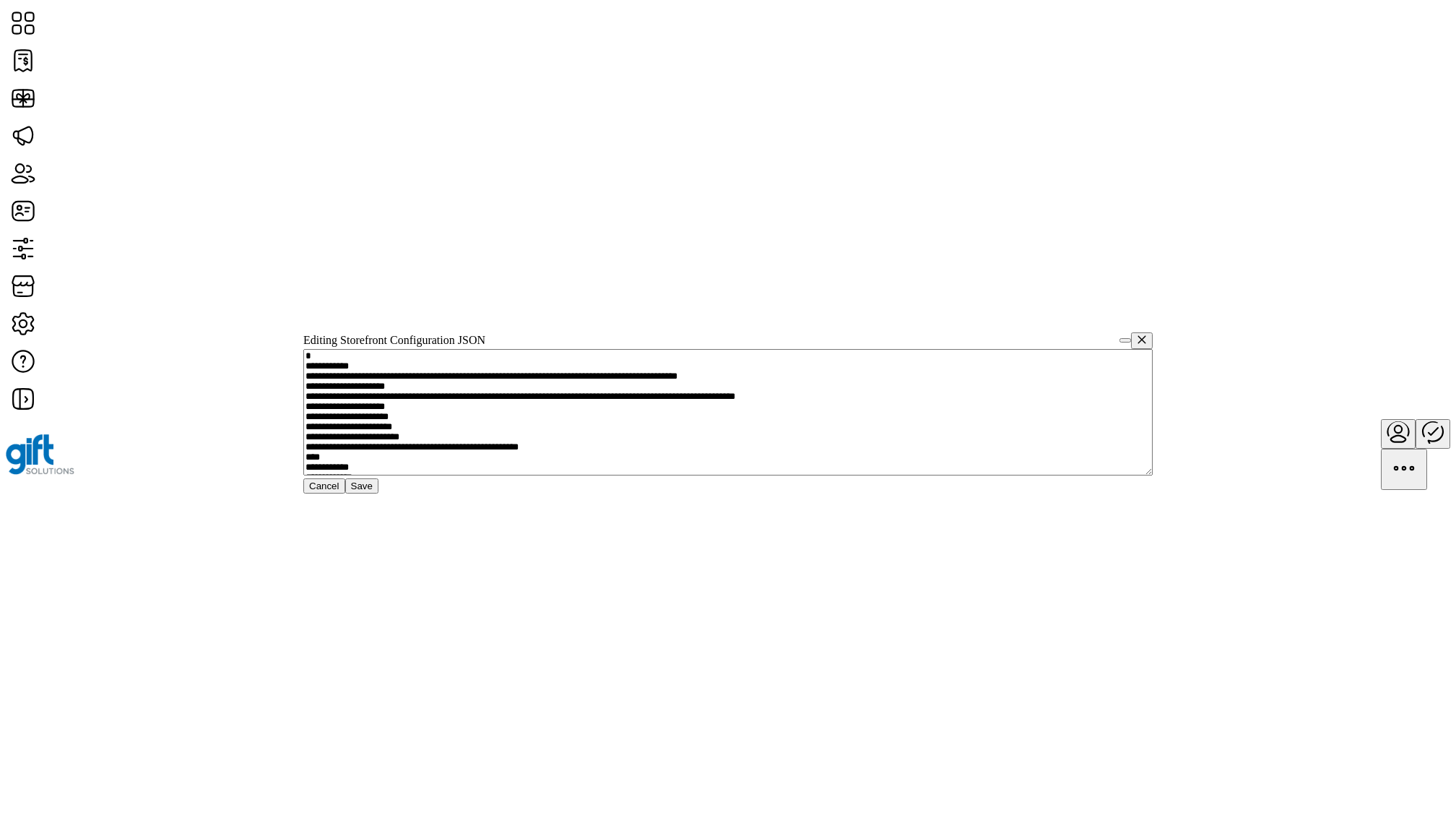 click at bounding box center [728, 412] 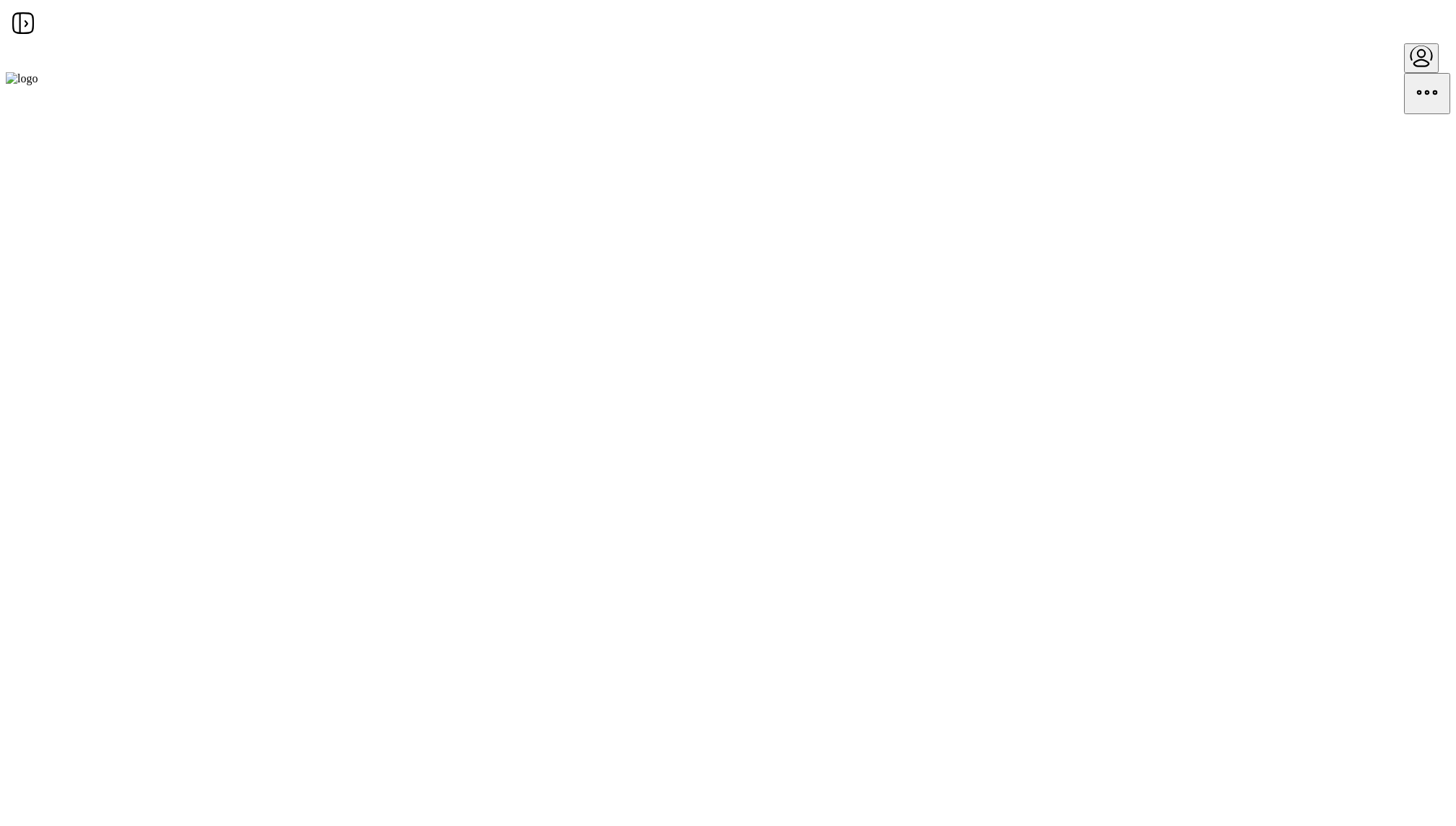 scroll, scrollTop: 0, scrollLeft: 0, axis: both 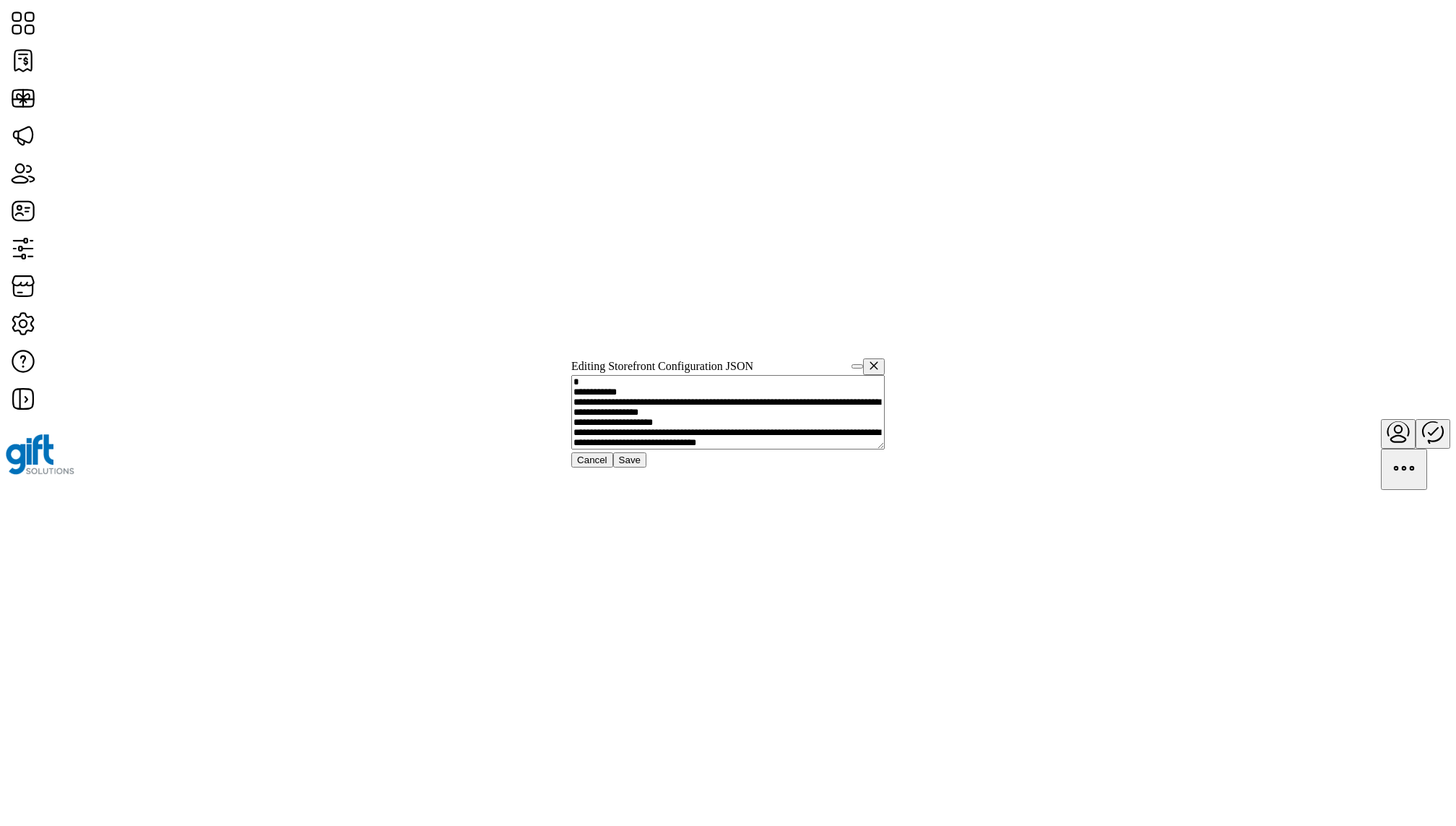 click at bounding box center (728, 412) 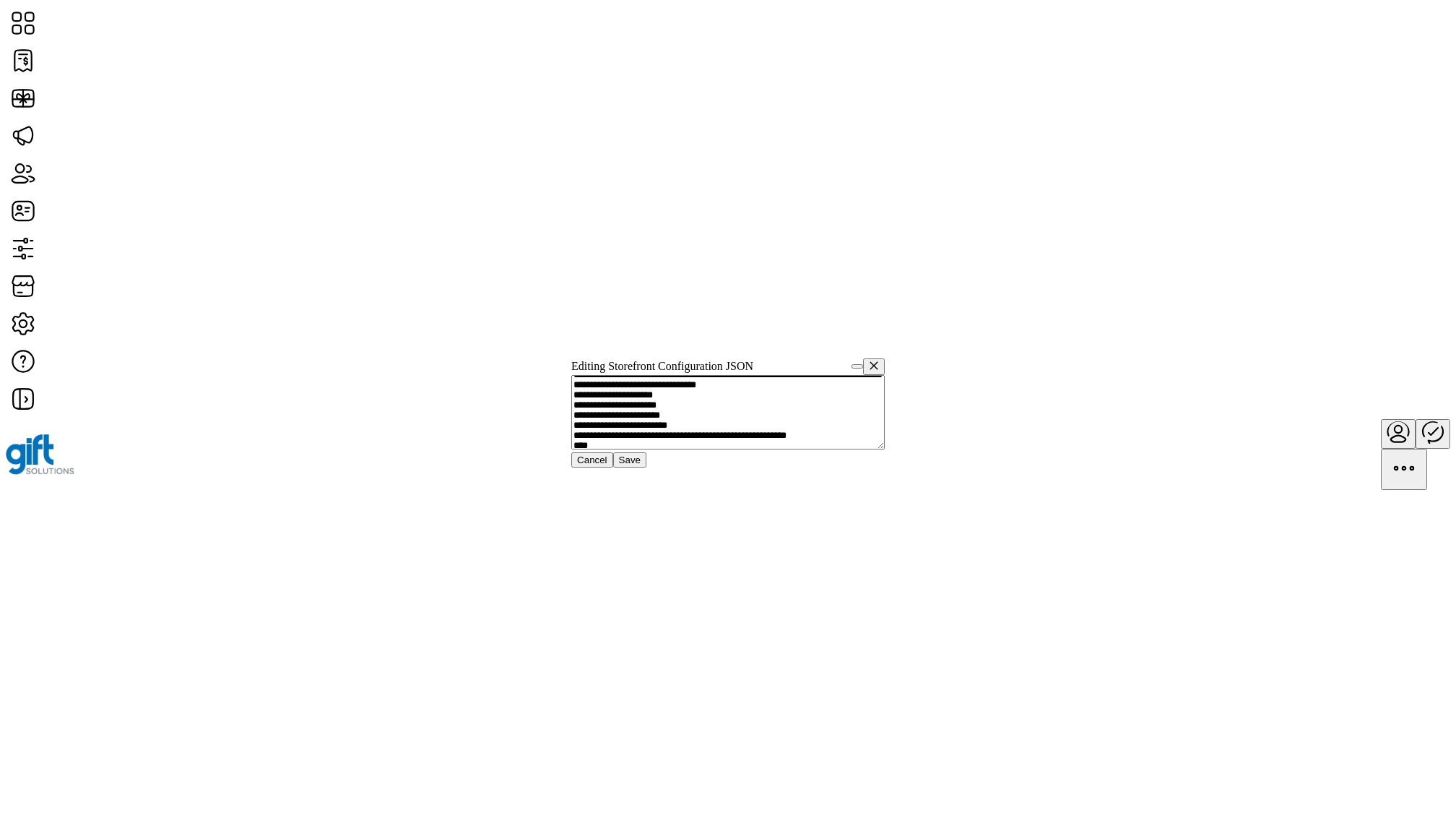 scroll, scrollTop: 64, scrollLeft: 0, axis: vertical 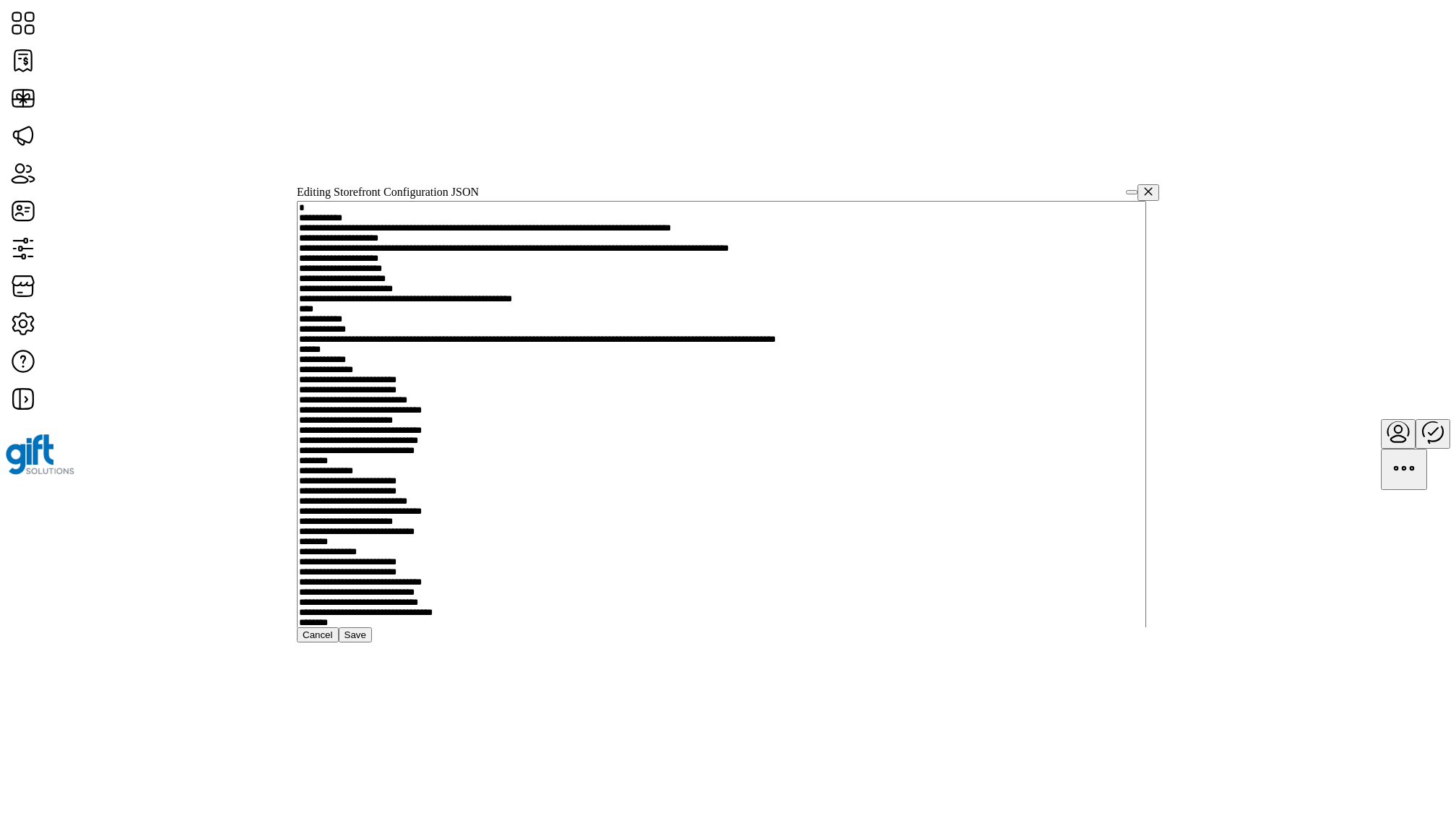 click at bounding box center (1132, 192) 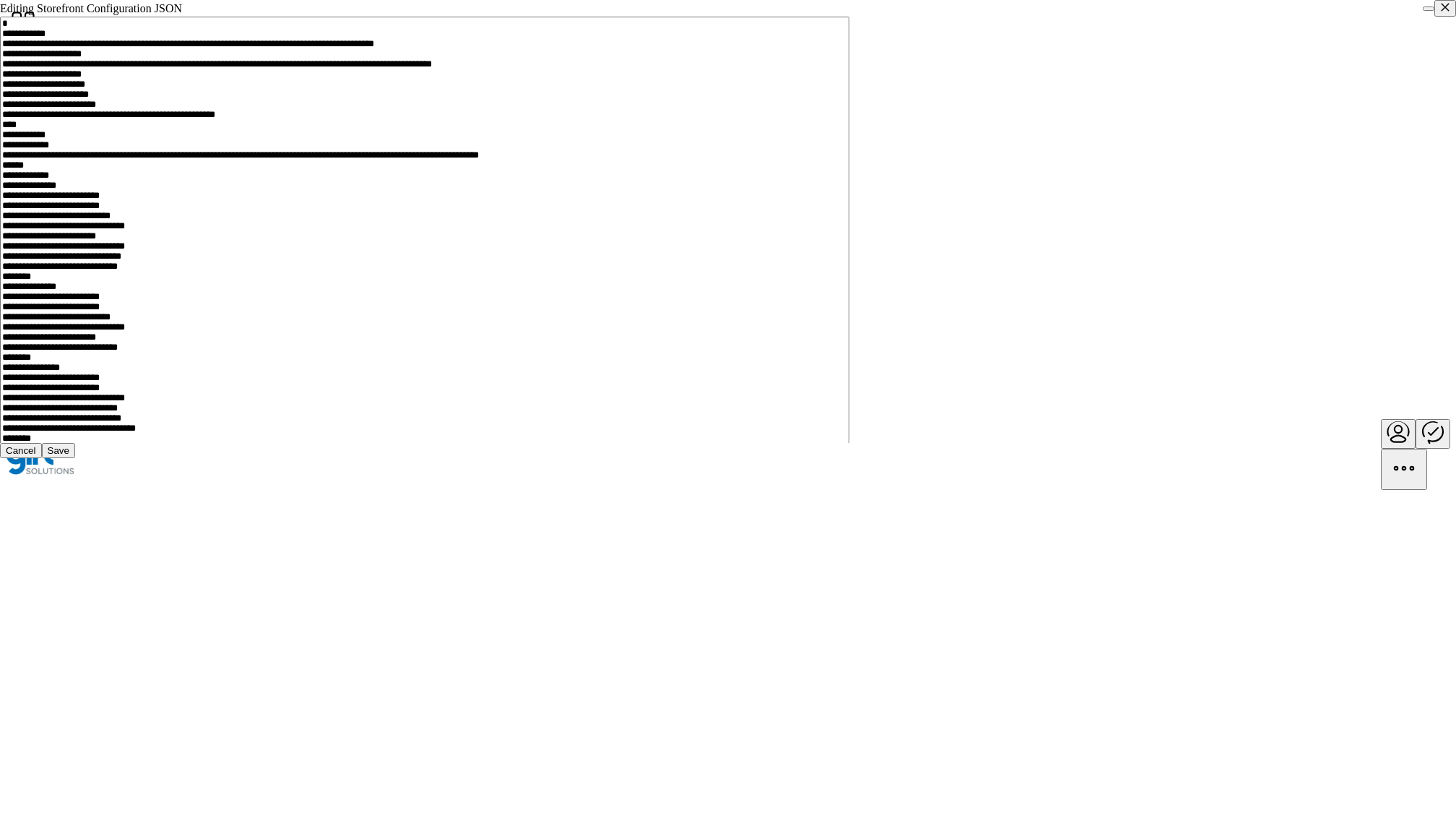 click at bounding box center [1429, 9] 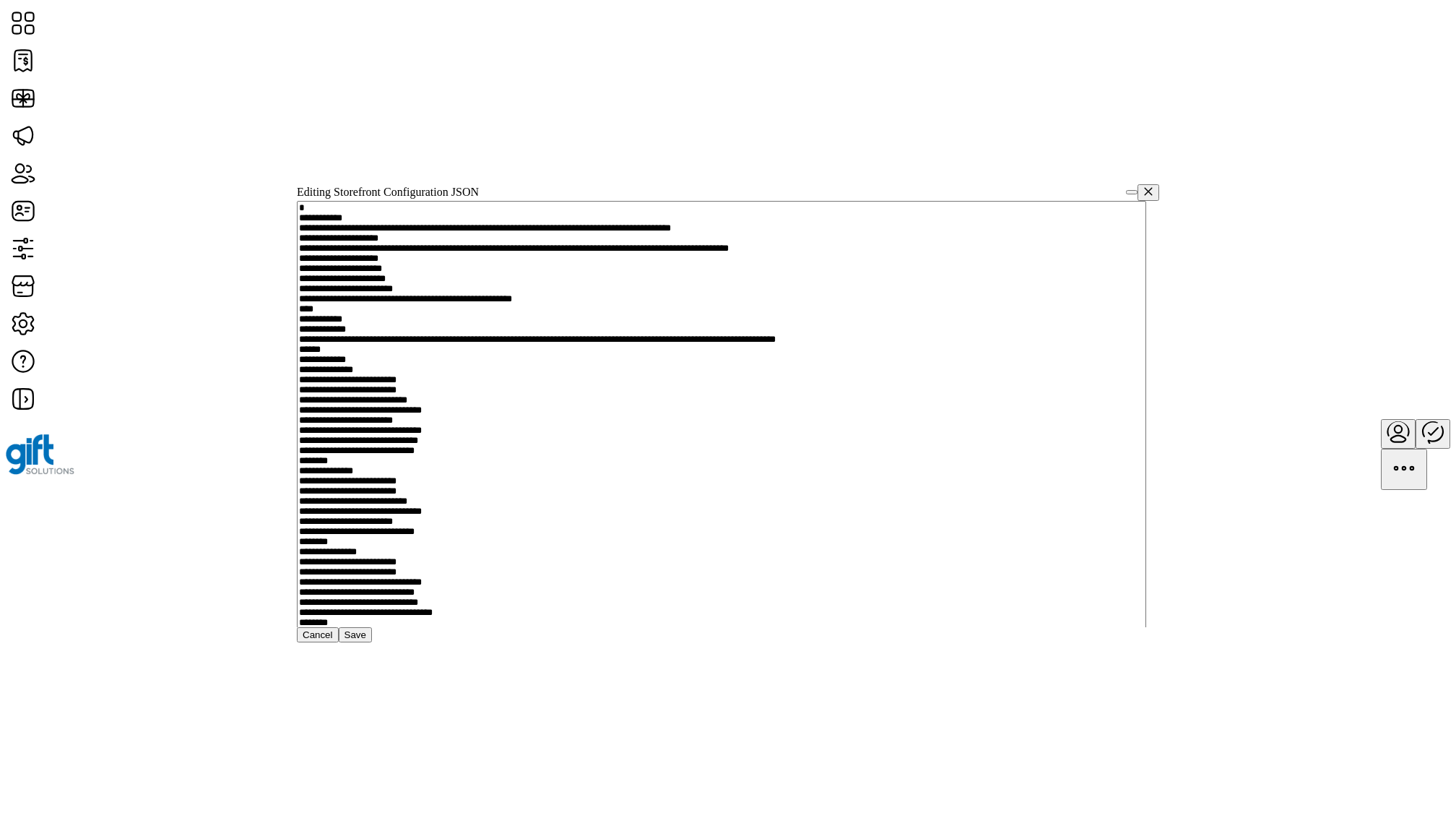 click at bounding box center (1132, 192) 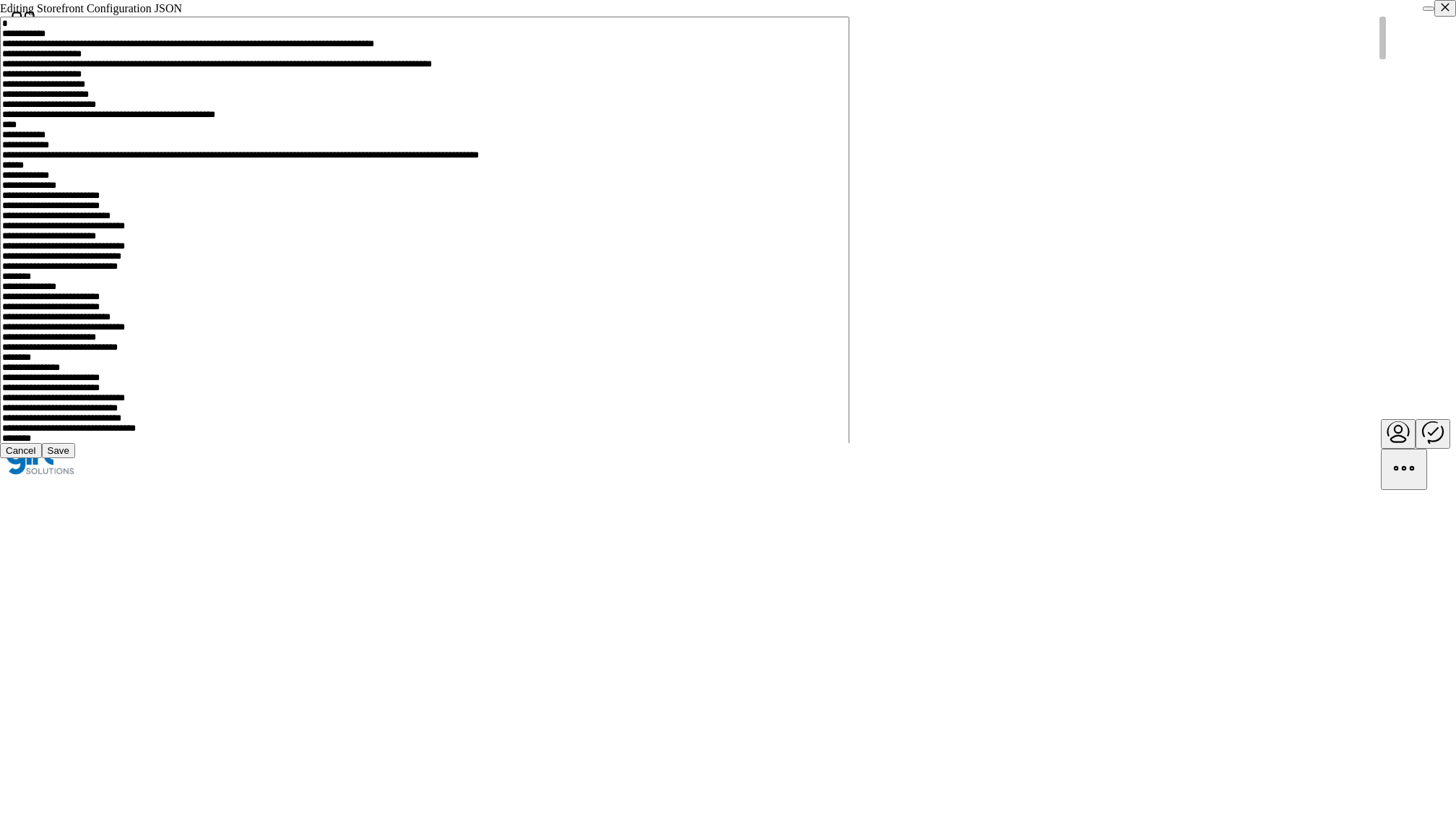 click at bounding box center (728, 2646) 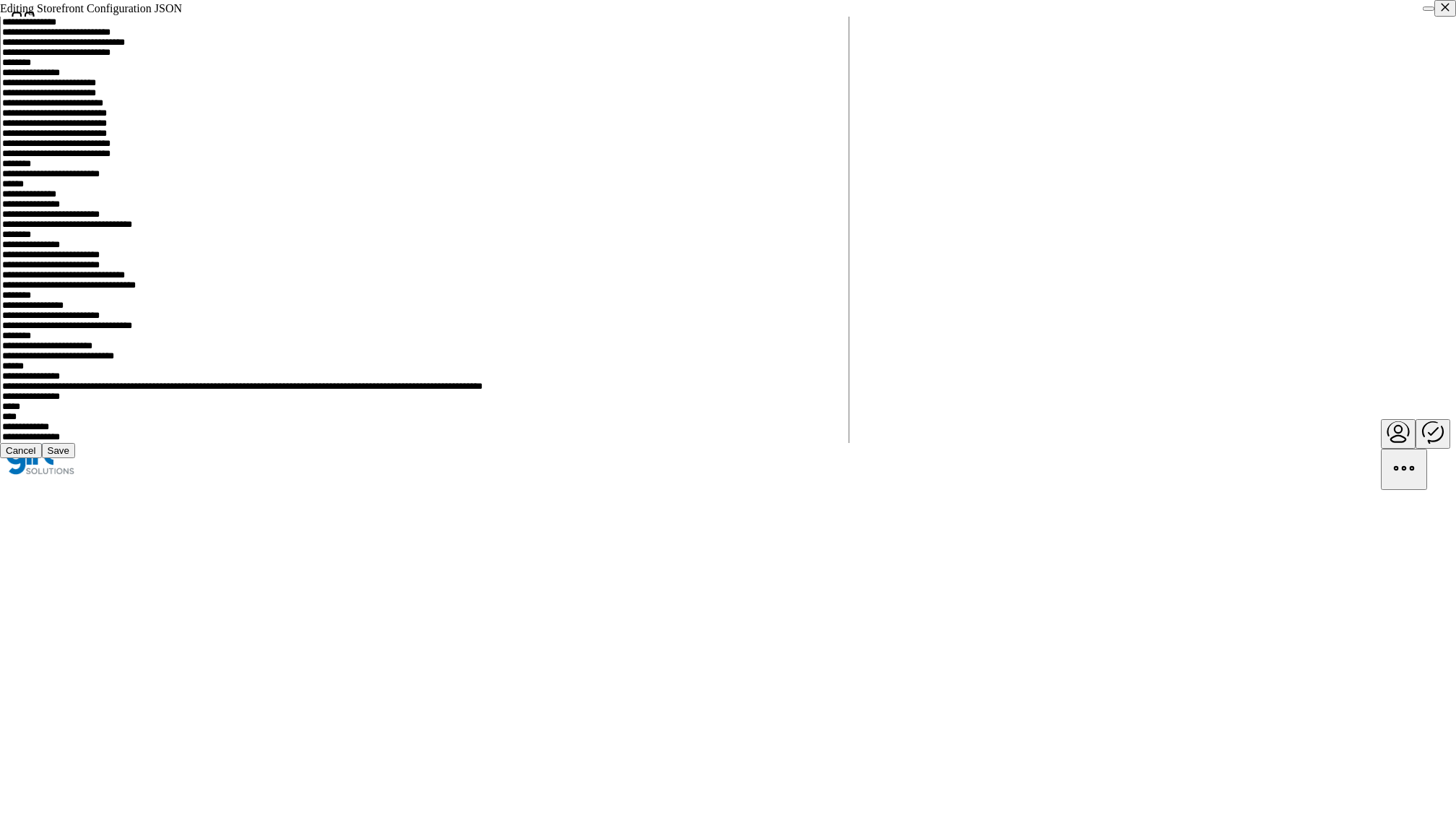 scroll, scrollTop: 1821, scrollLeft: 0, axis: vertical 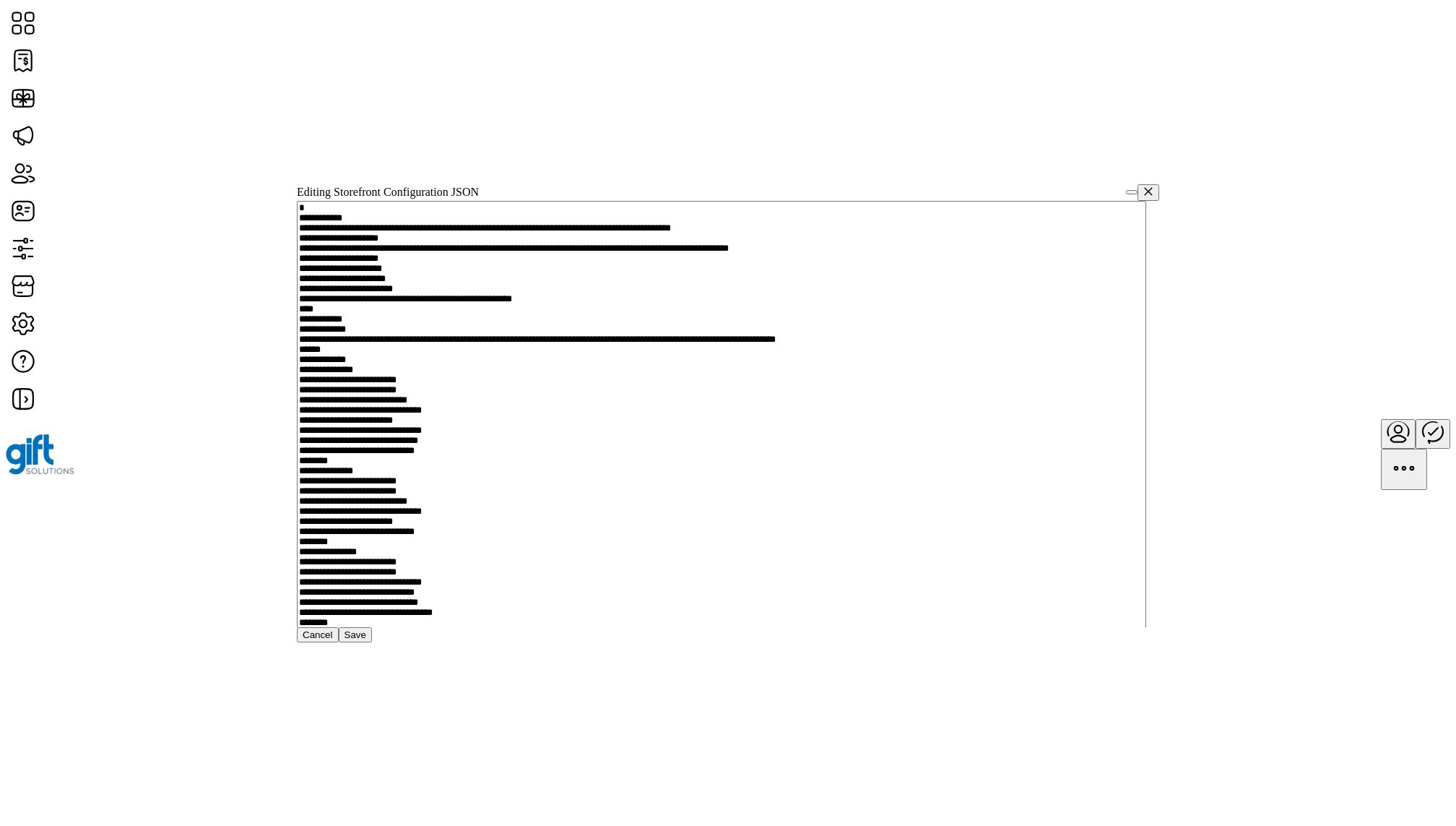 click at bounding box center [1132, 192] 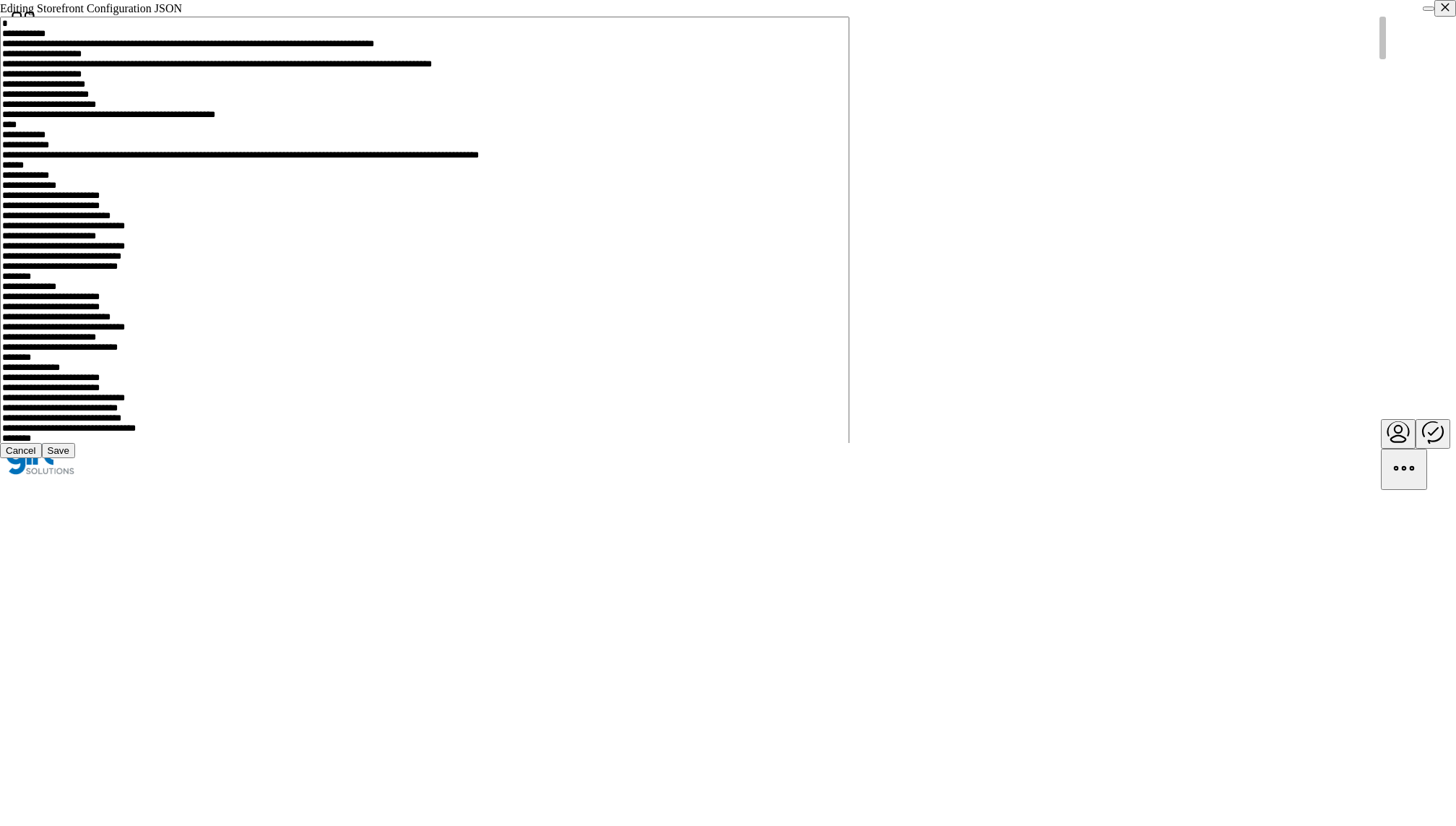 click at bounding box center (728, 2646) 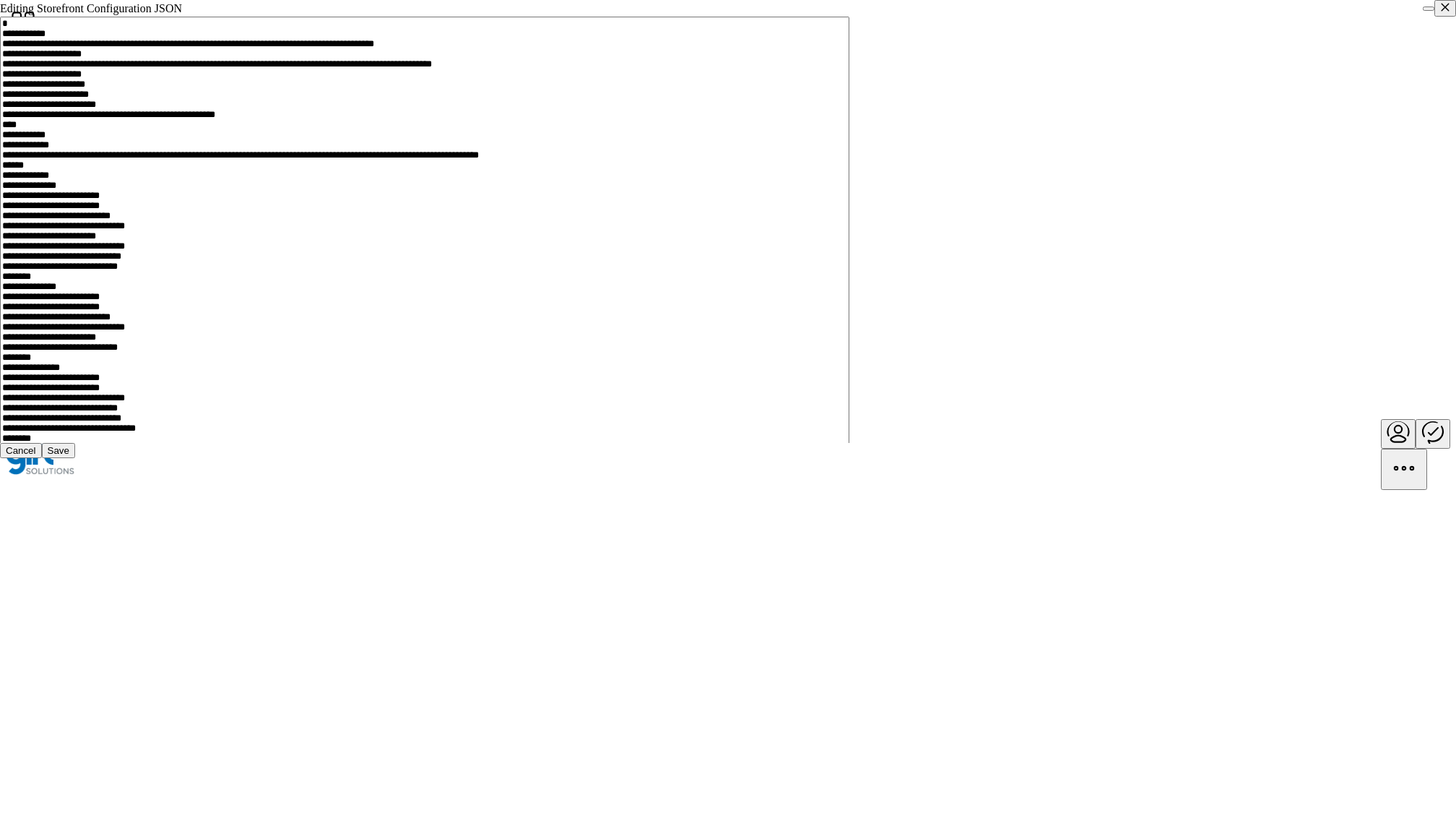 click at bounding box center (1445, 7) 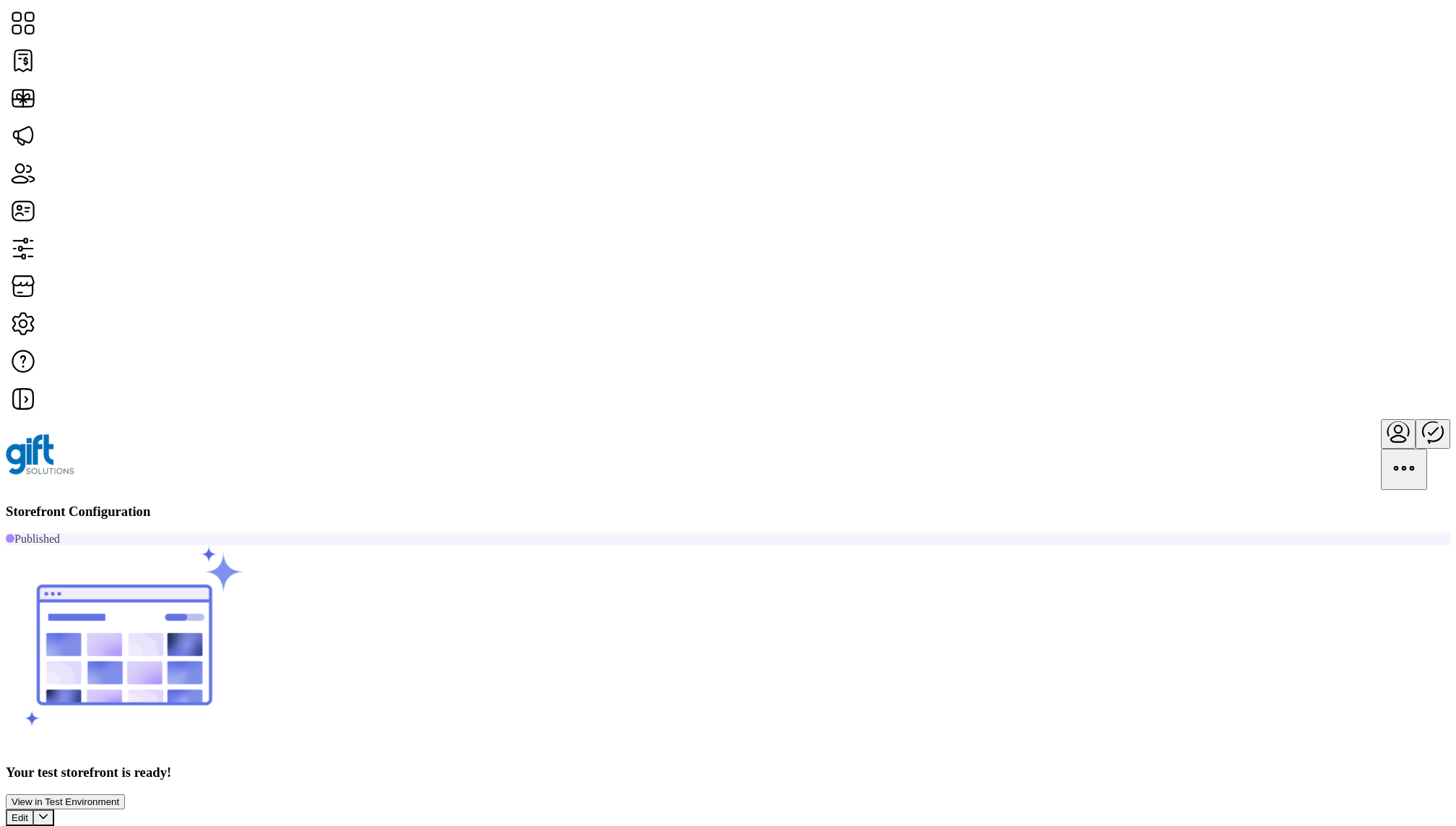 click at bounding box center (43, 817) 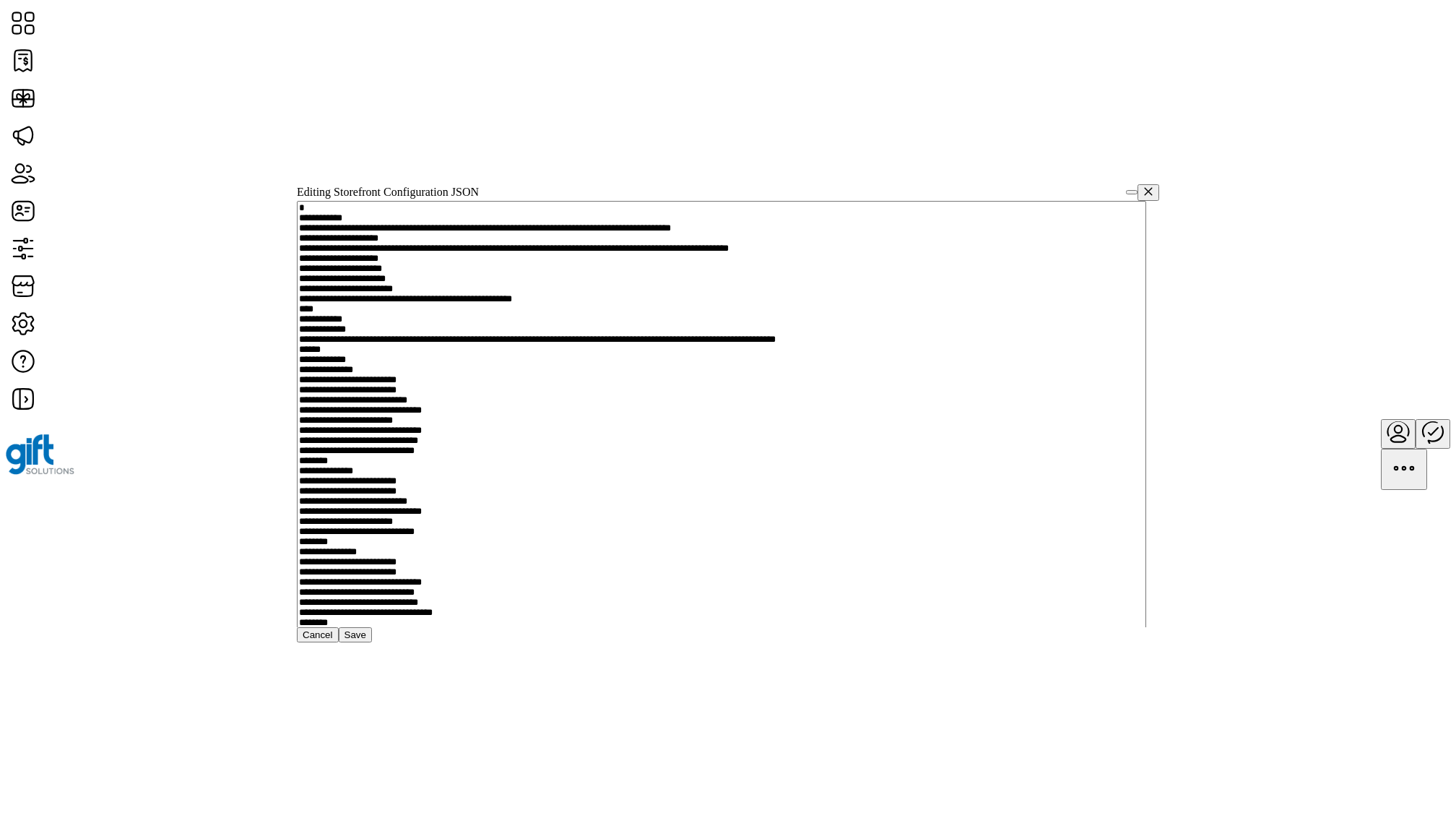 click at bounding box center (1132, 192) 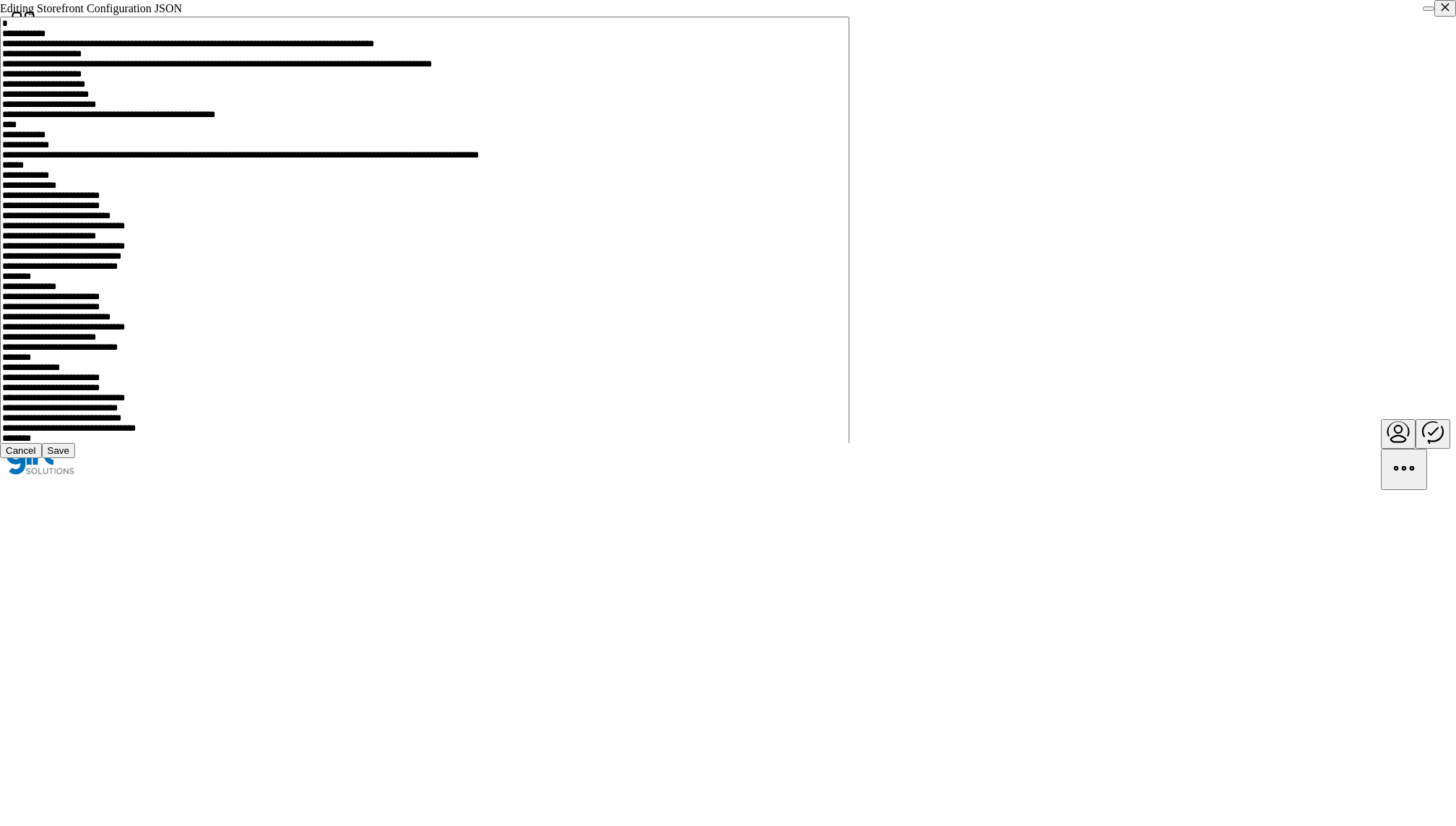 click at bounding box center [1429, 9] 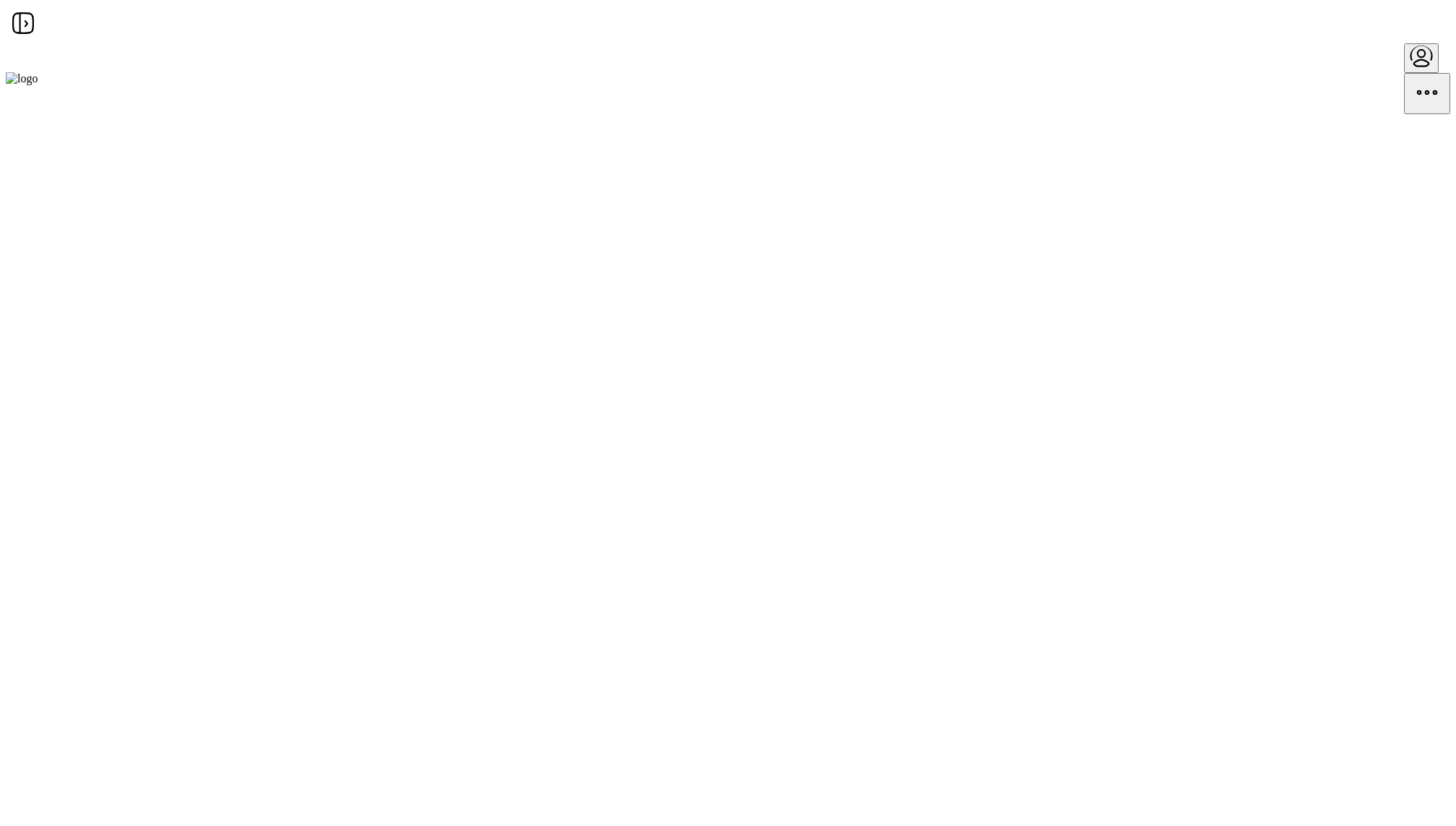 scroll, scrollTop: 0, scrollLeft: 0, axis: both 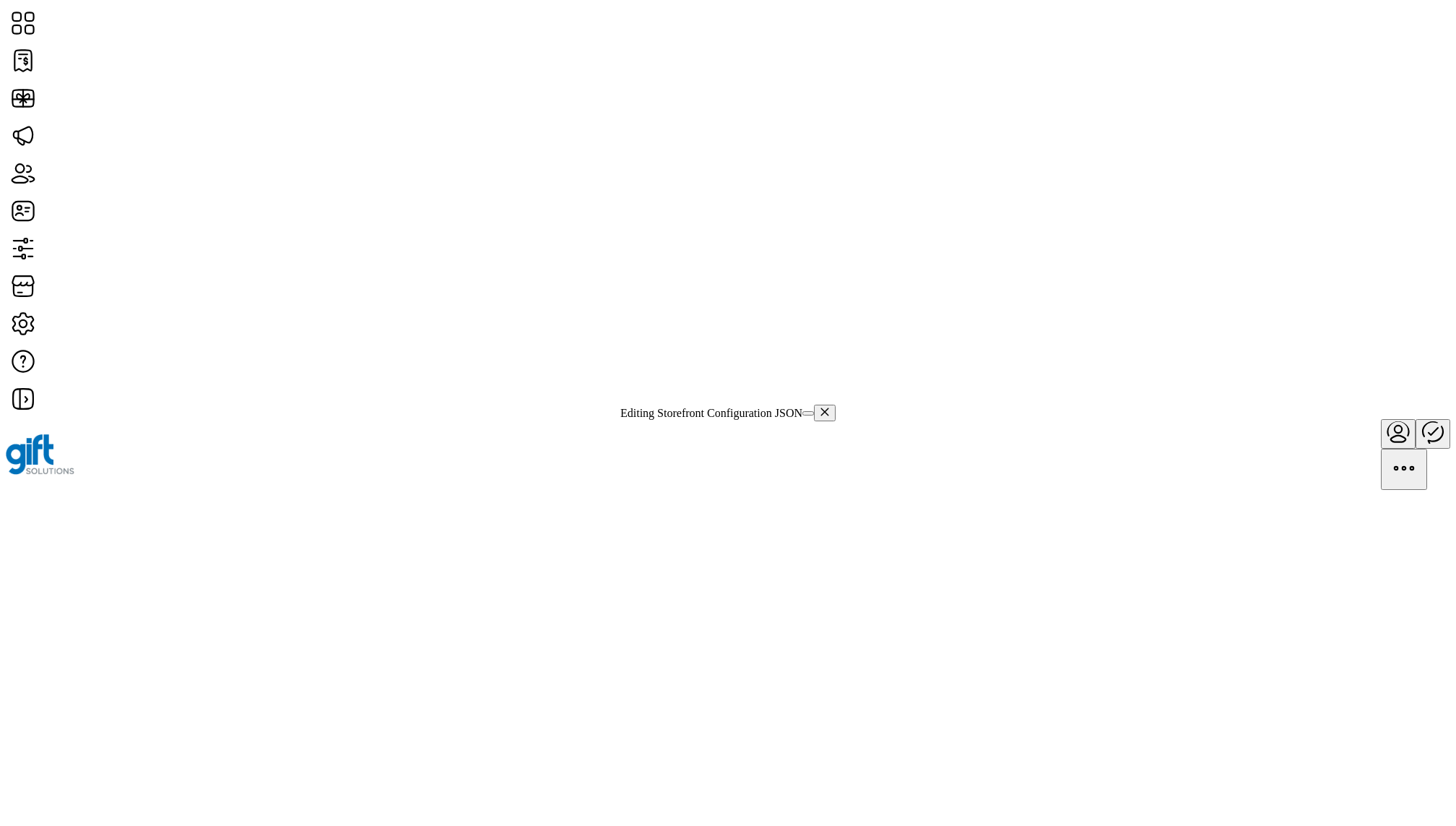 click at bounding box center [808, 413] 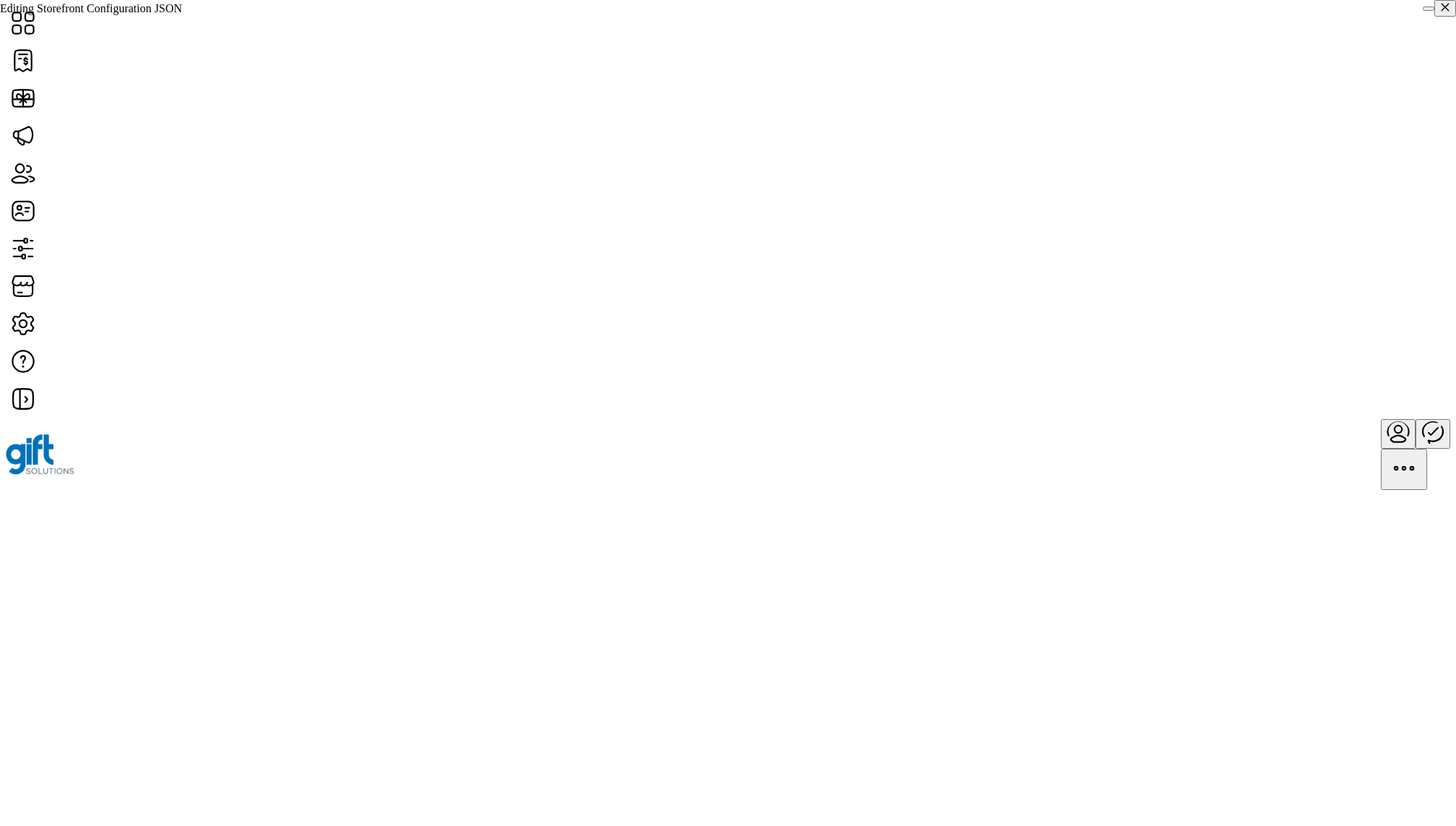 click at bounding box center (1429, 9) 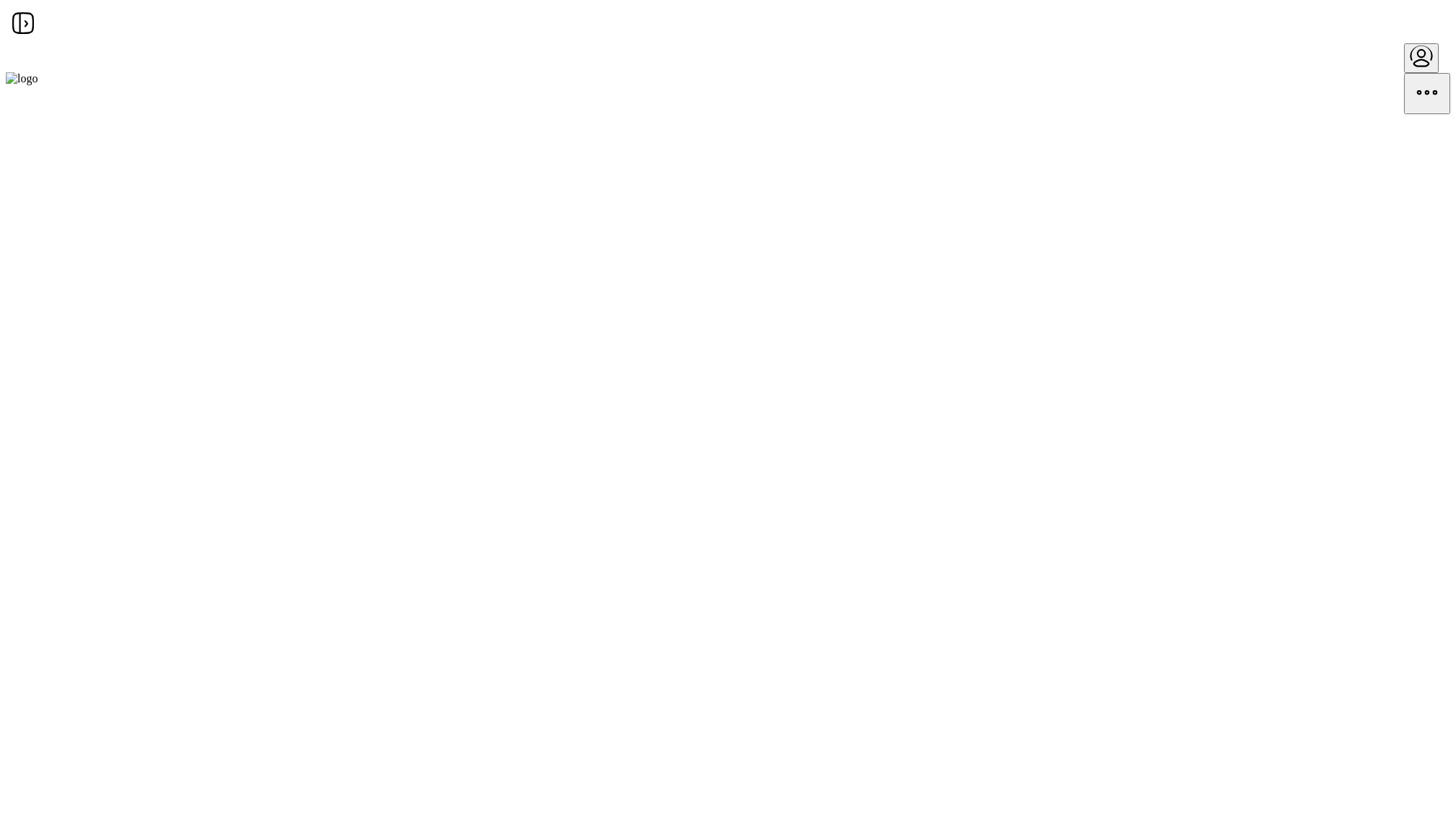 scroll, scrollTop: 0, scrollLeft: 0, axis: both 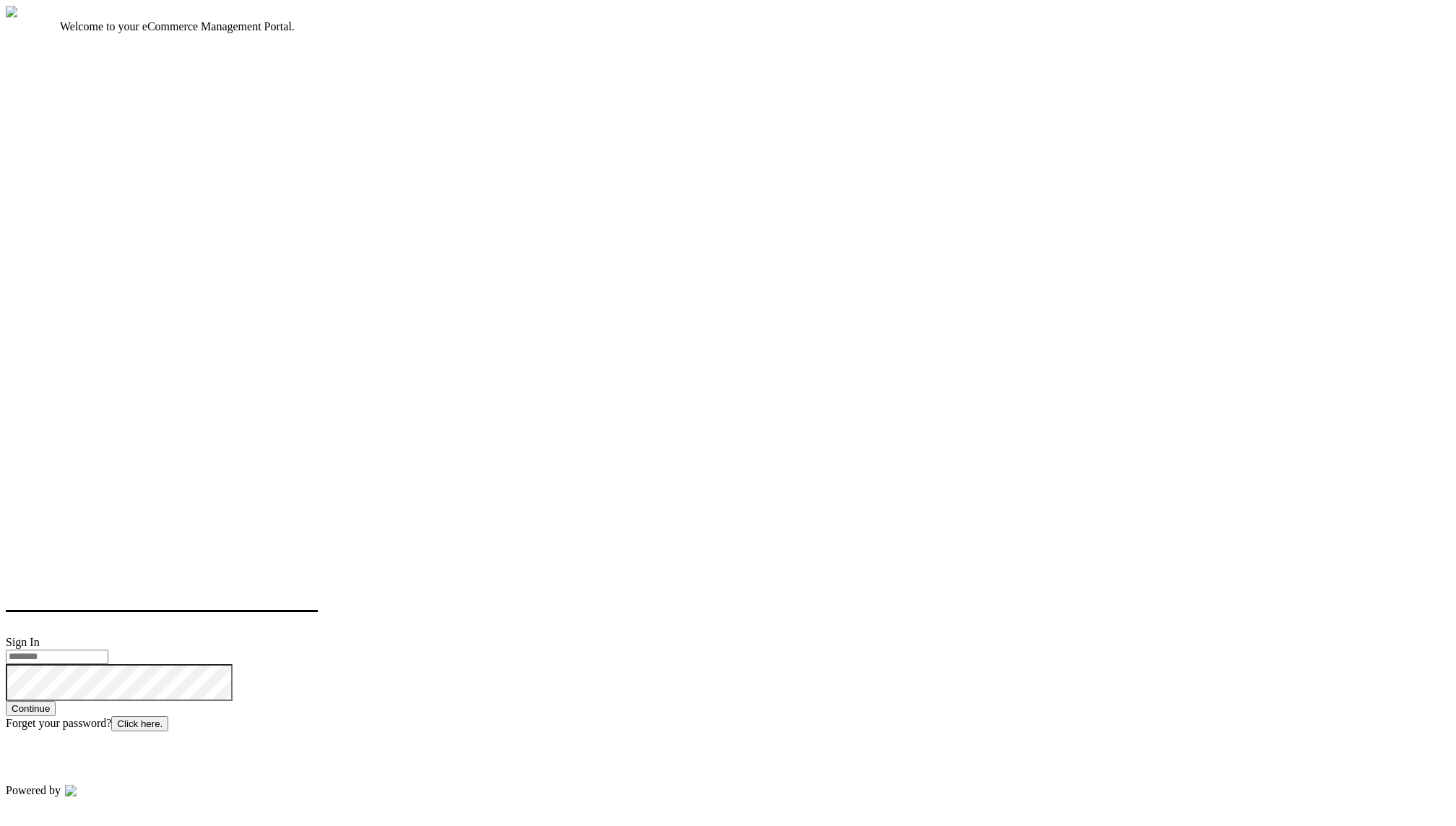 type on "*********" 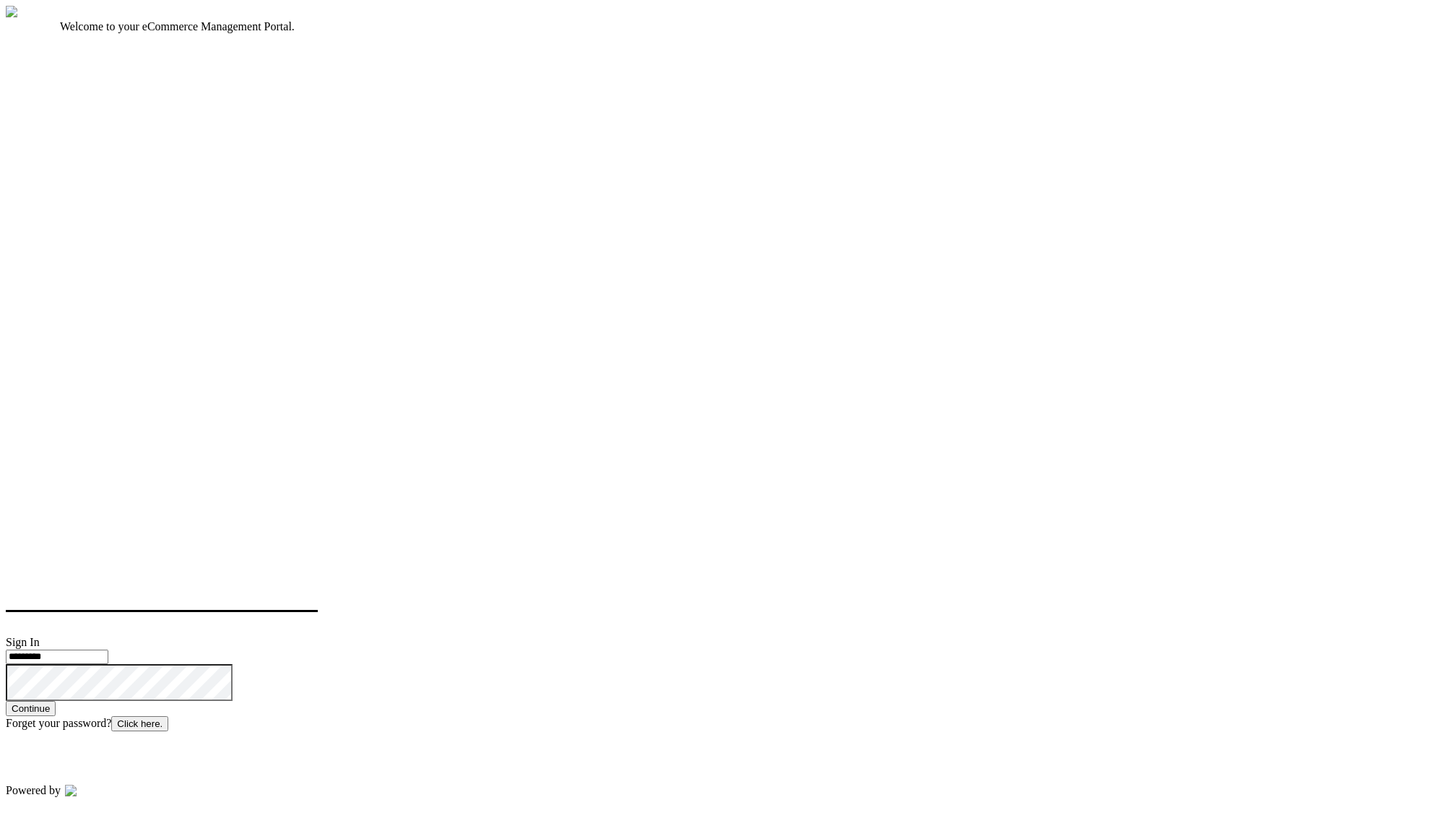 click on "Continue" at bounding box center [30, 708] 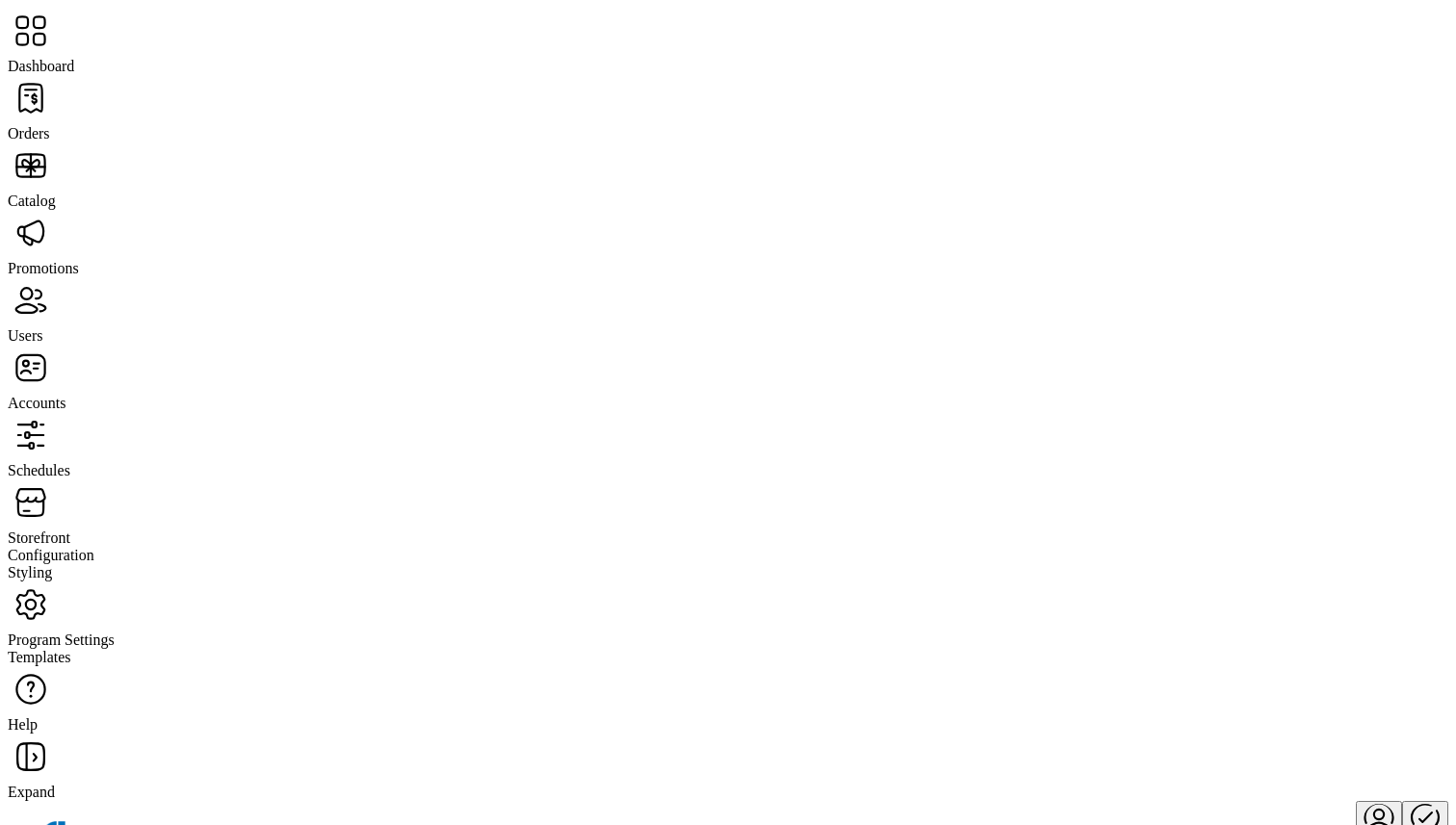 click on "Storefront" at bounding box center [728, 513] 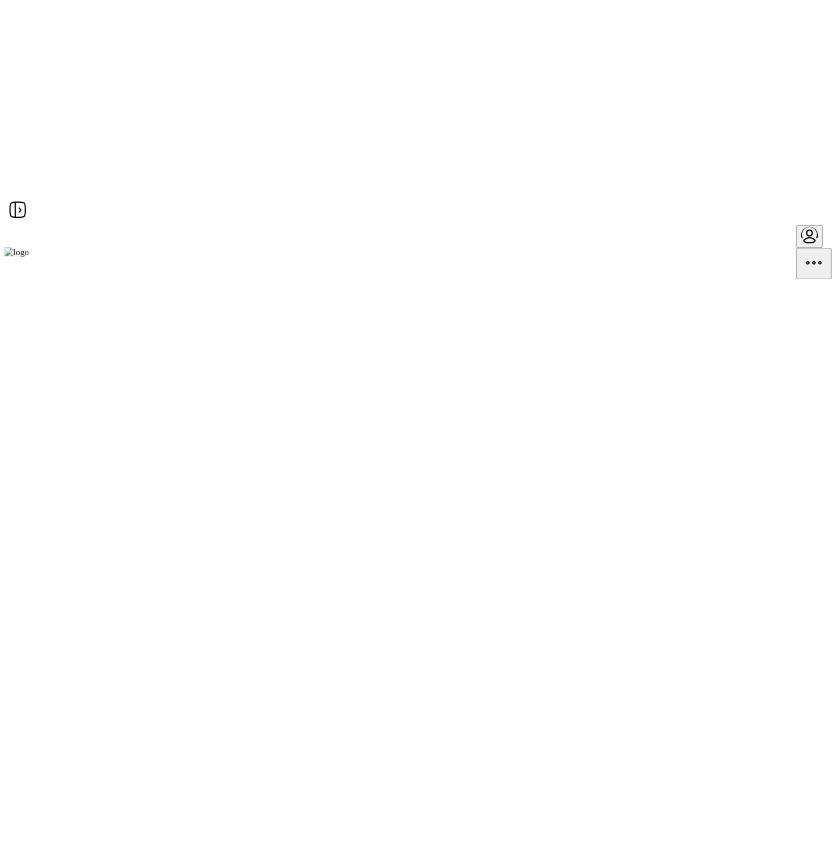 scroll, scrollTop: 0, scrollLeft: 0, axis: both 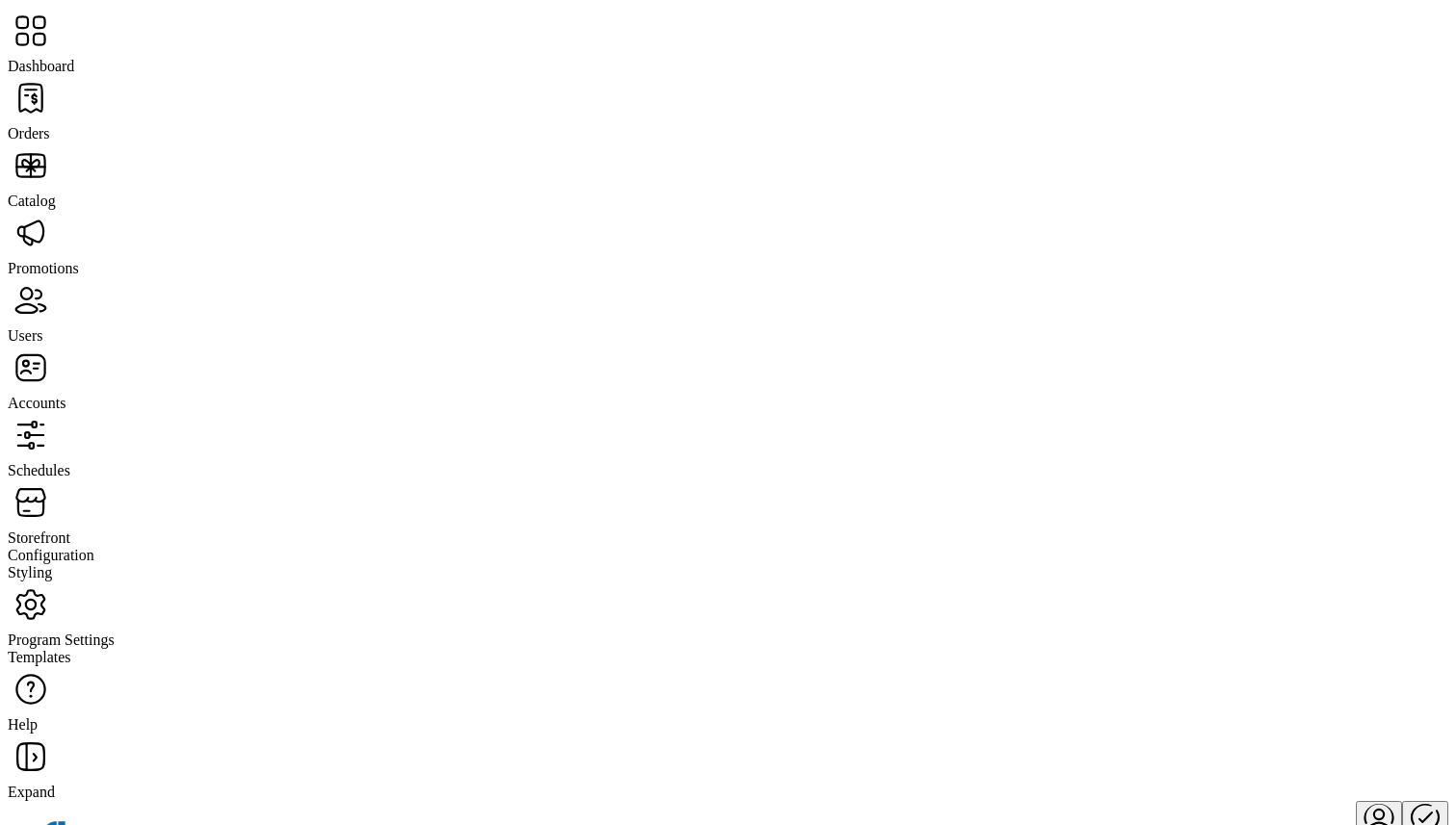 click at bounding box center (31, 31) 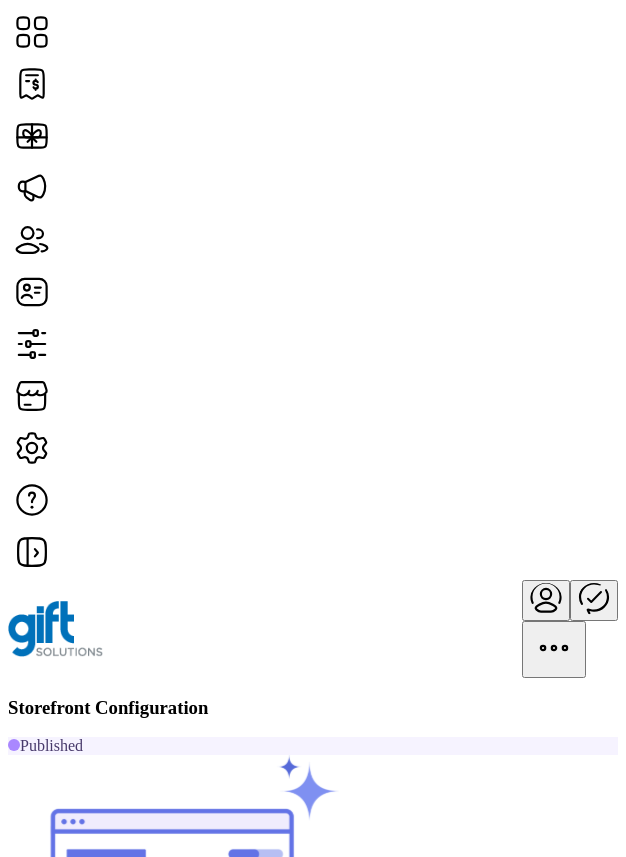 click on "Published
Your test storefront is ready! View in Test Environment Edit Storefront Name twqa Storefront URL
www.twqa.gift.solutions
Date Created  April 25, 2025 10:35:31AM EDT" at bounding box center (313, 1109) 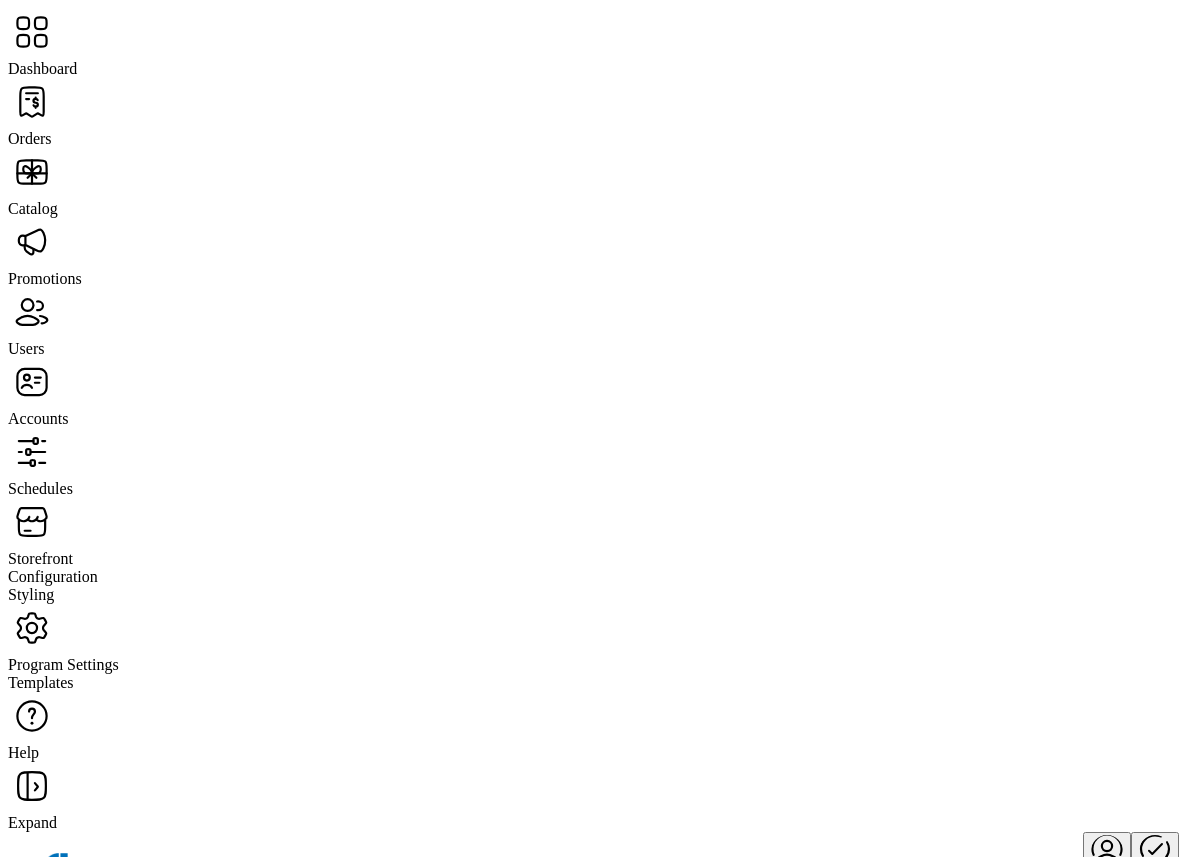 click on "Dashboard" at bounding box center (593, 43) 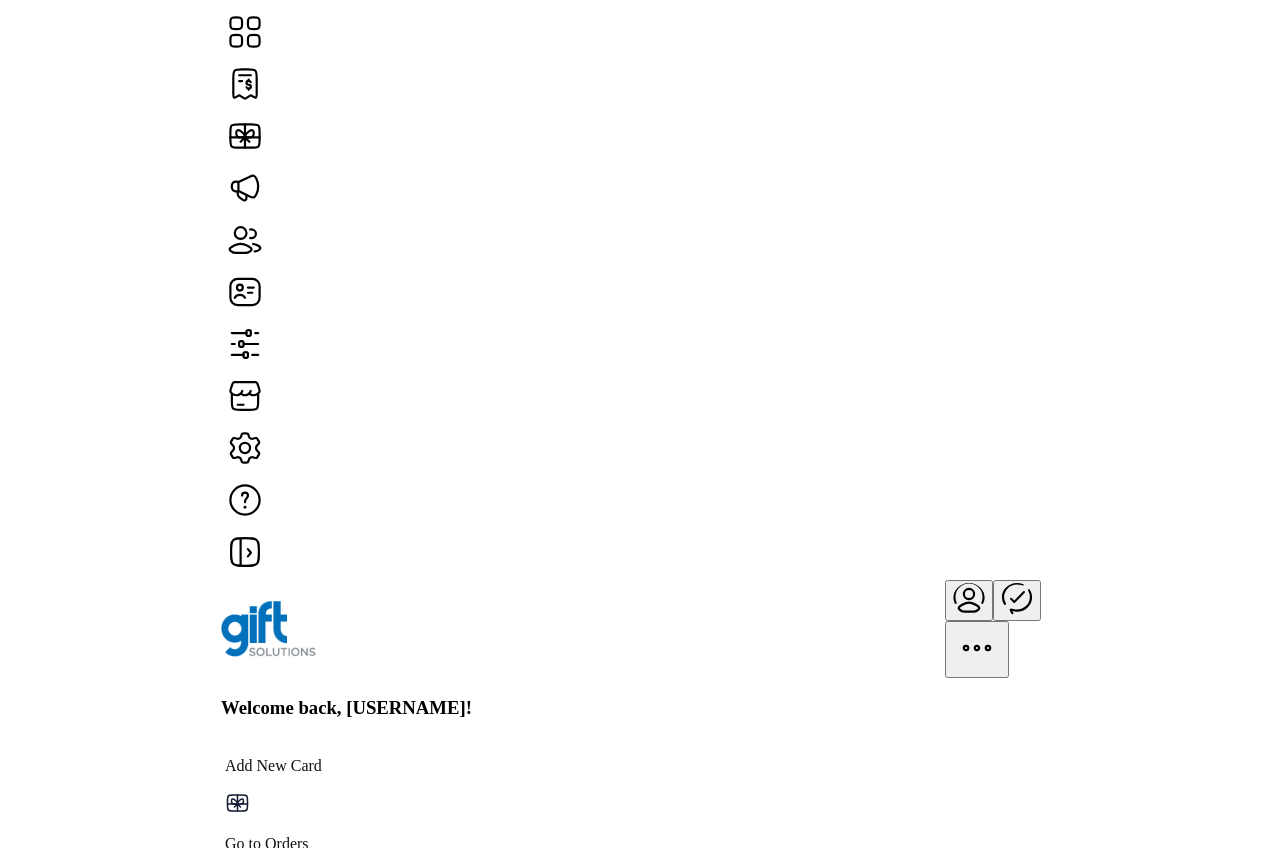 scroll, scrollTop: 0, scrollLeft: 0, axis: both 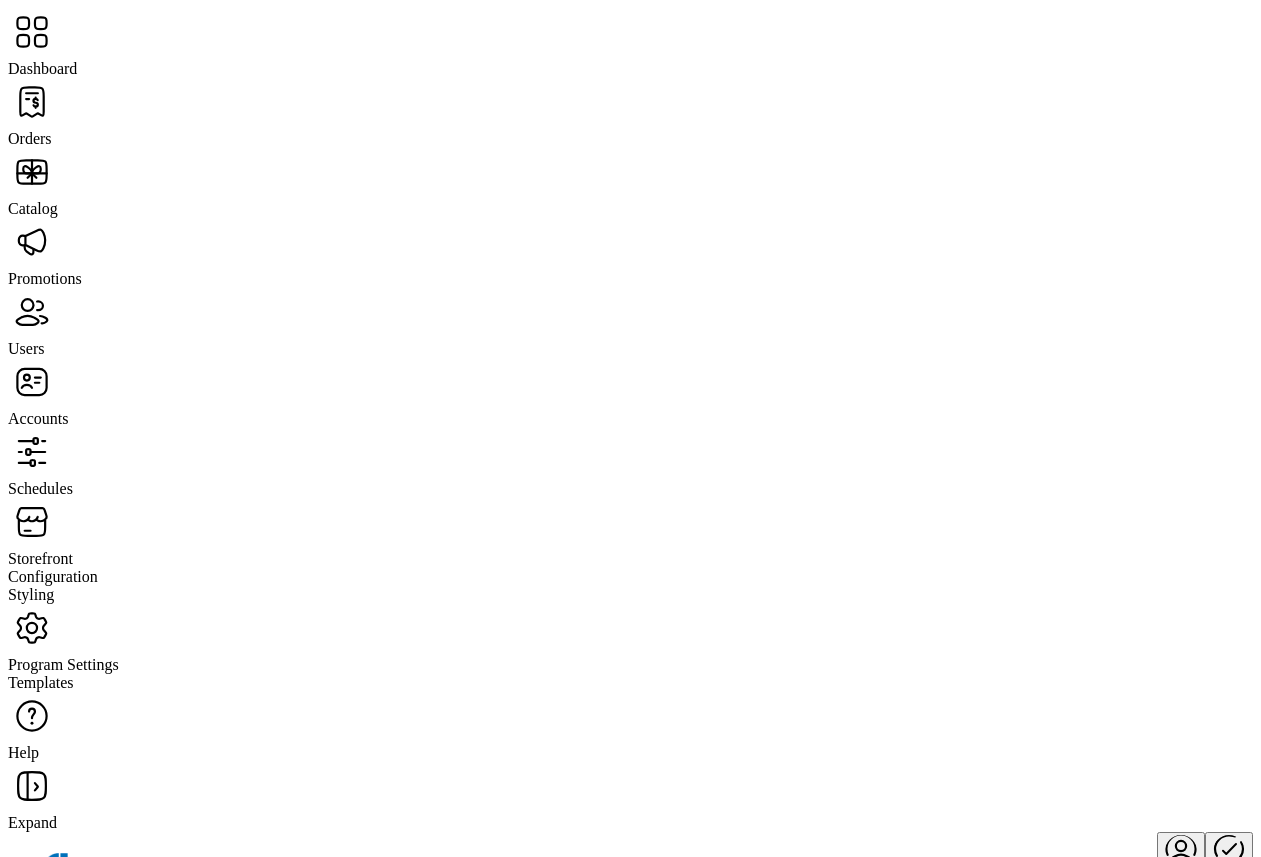 click on "Storefront" at bounding box center (30, 138) 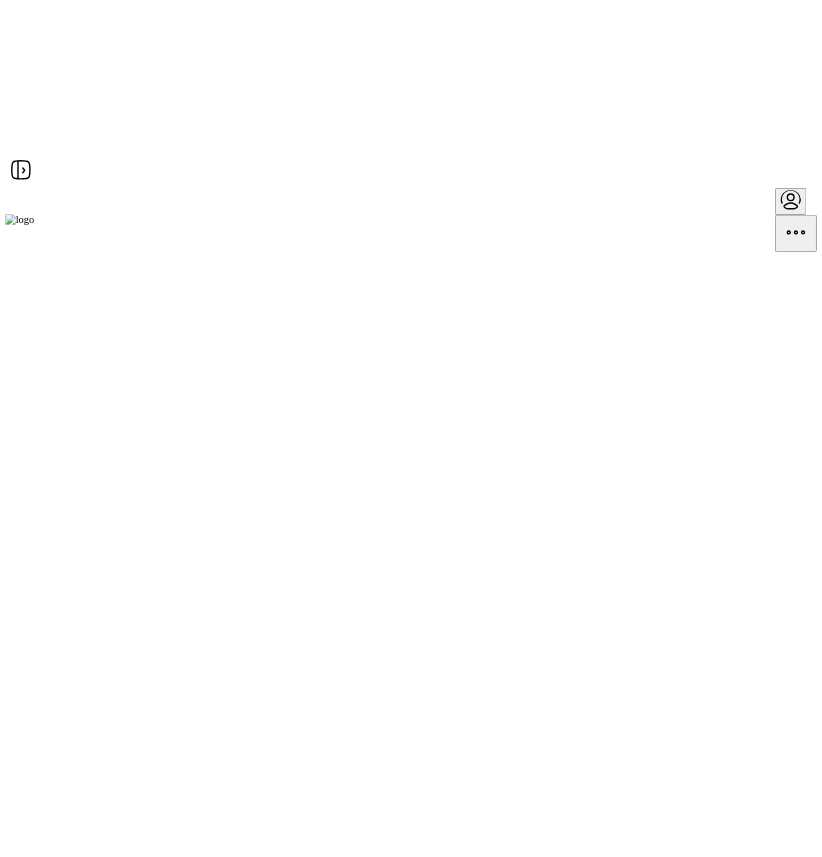 scroll, scrollTop: 0, scrollLeft: 0, axis: both 